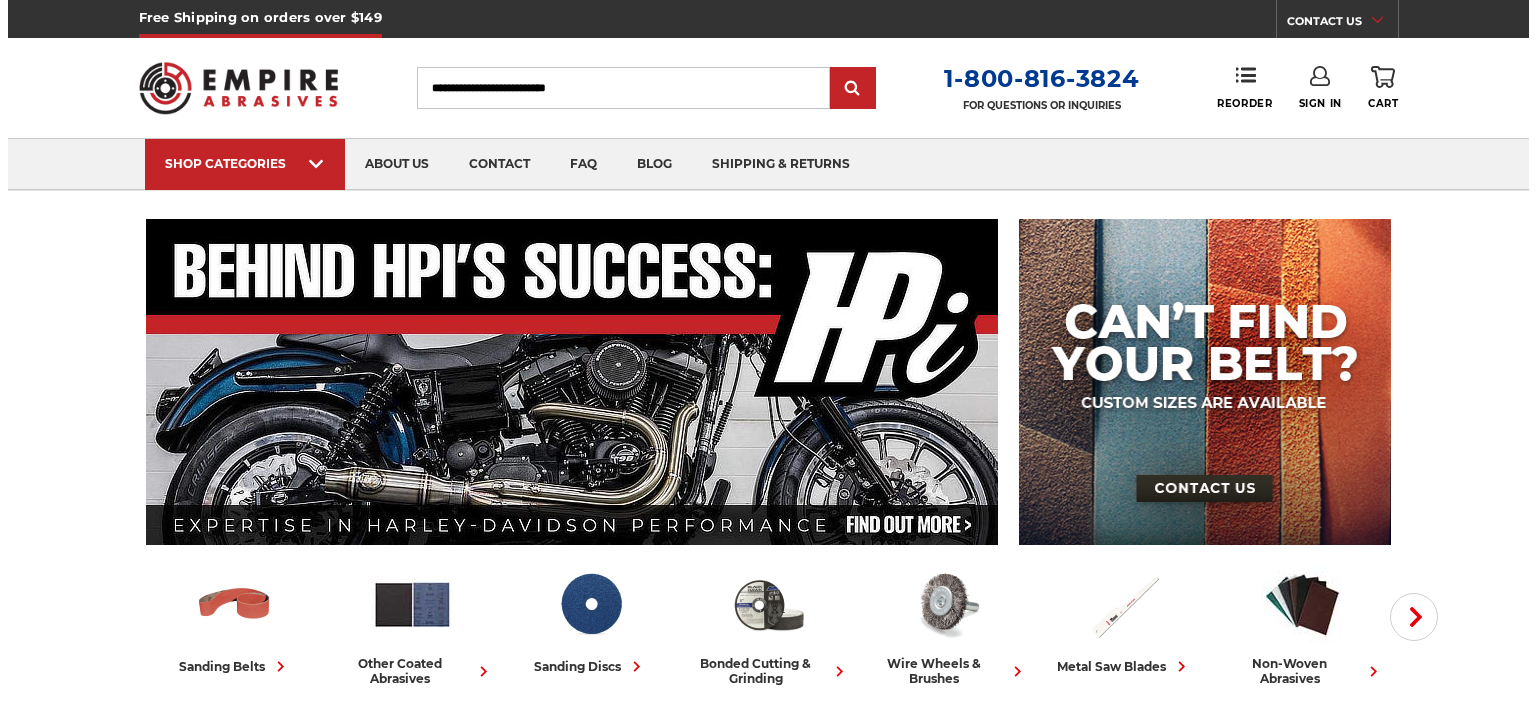 scroll, scrollTop: 0, scrollLeft: 0, axis: both 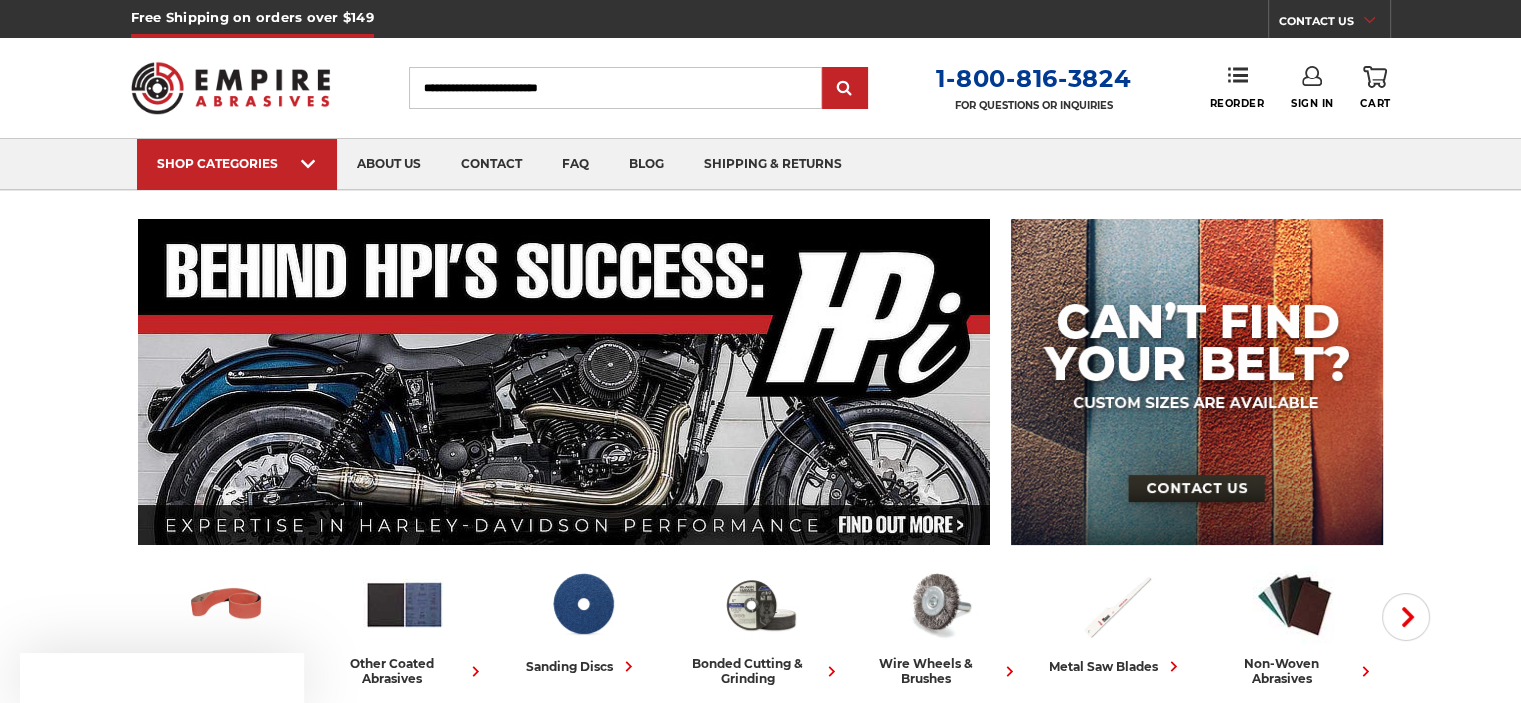 click on "Sign In" at bounding box center (1312, 88) 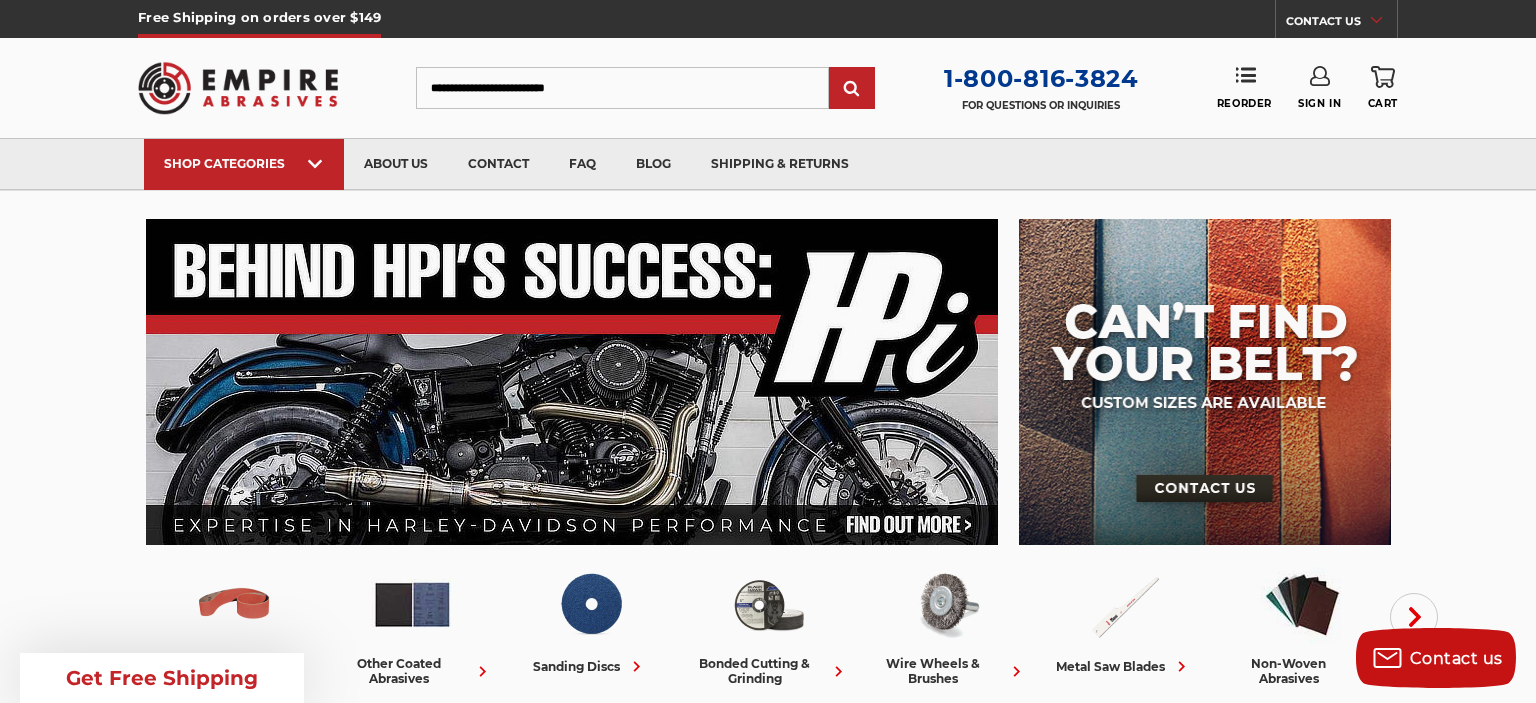 scroll, scrollTop: 0, scrollLeft: 0, axis: both 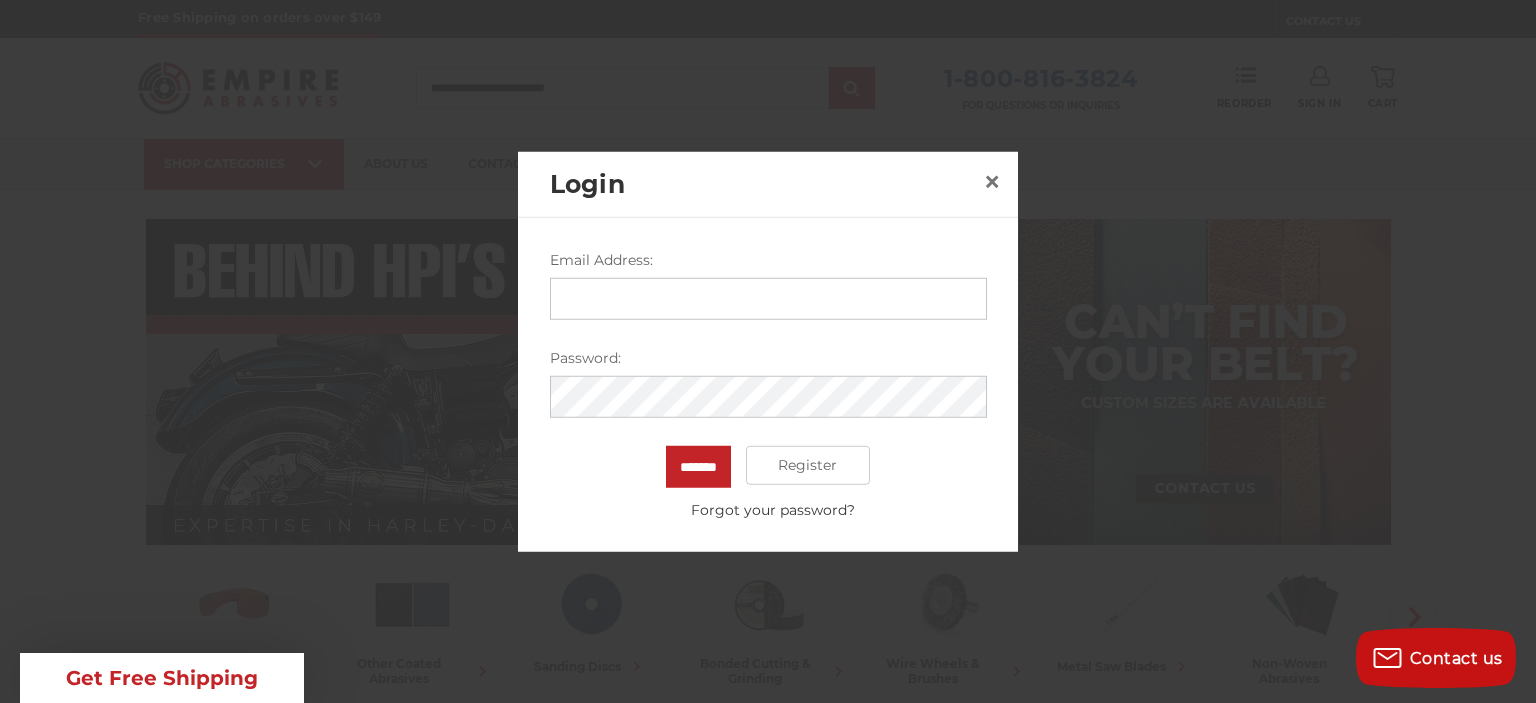 click on "Email Address:" at bounding box center [768, 298] 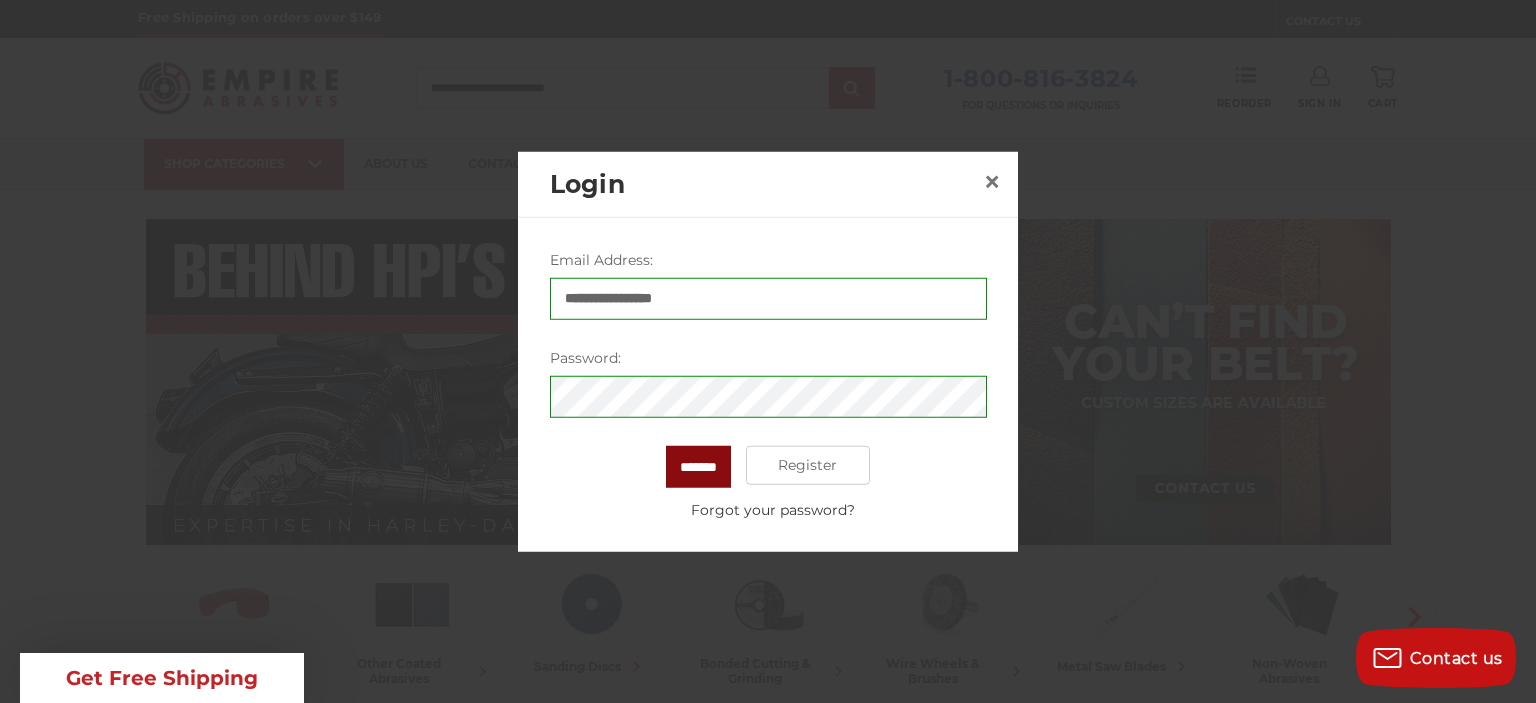 click on "*******" at bounding box center [698, 466] 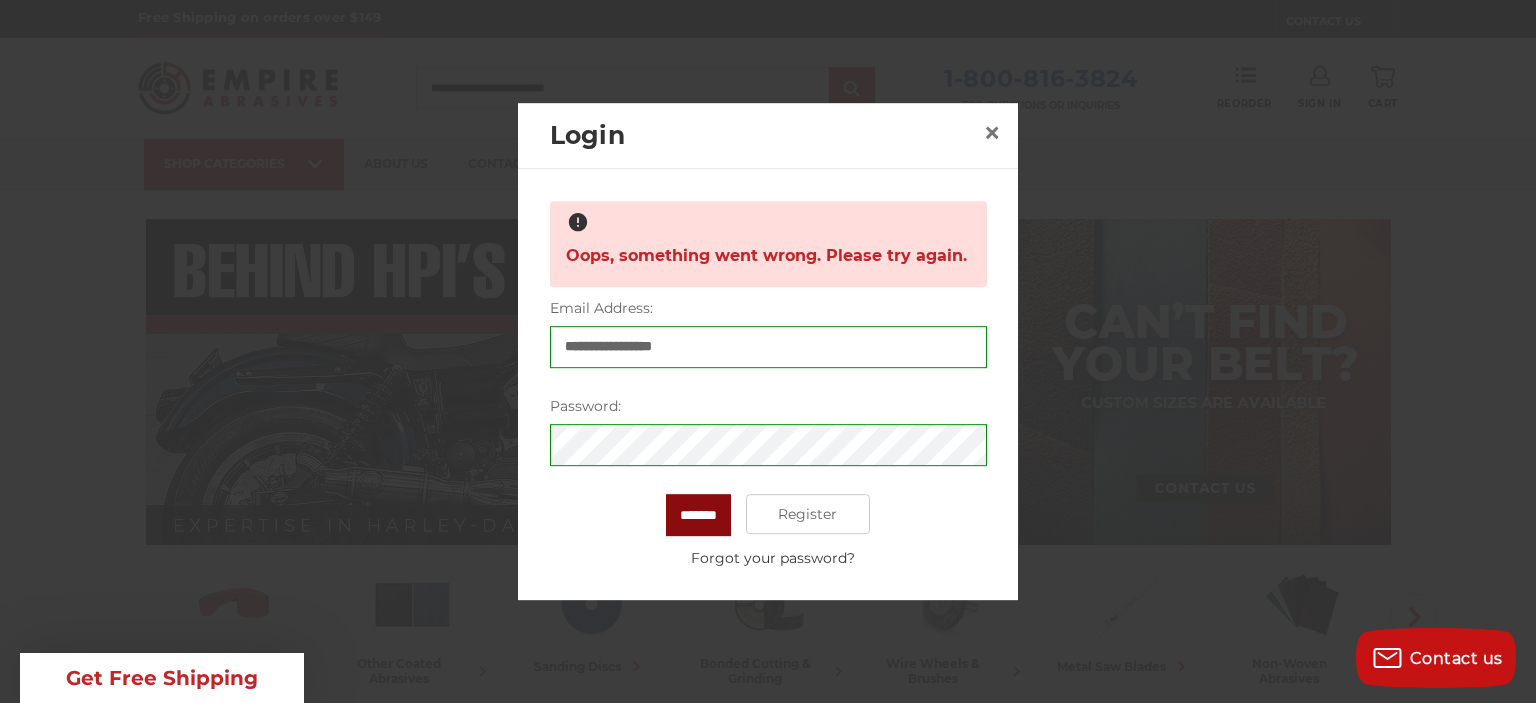 click on "*******" at bounding box center (698, 515) 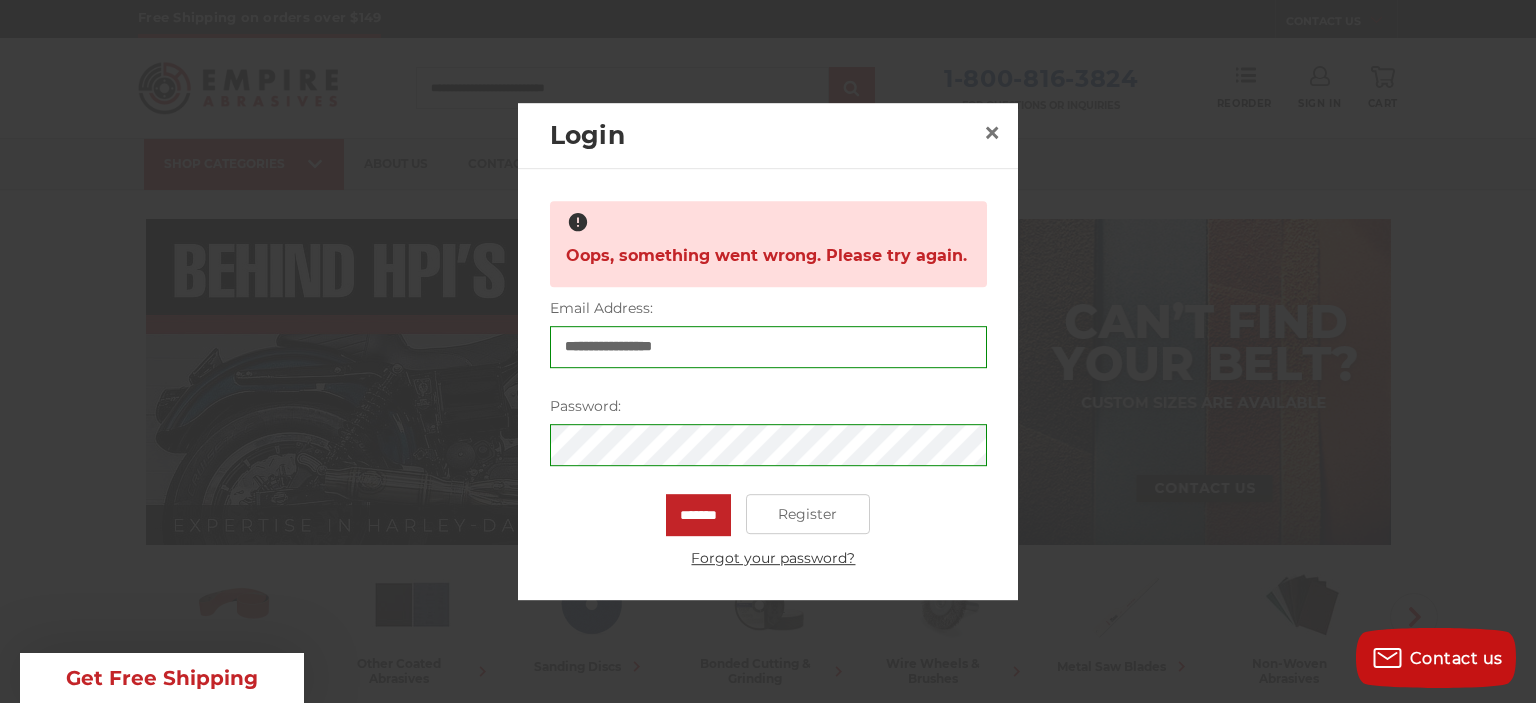click on "Forgot your password?" at bounding box center (773, 558) 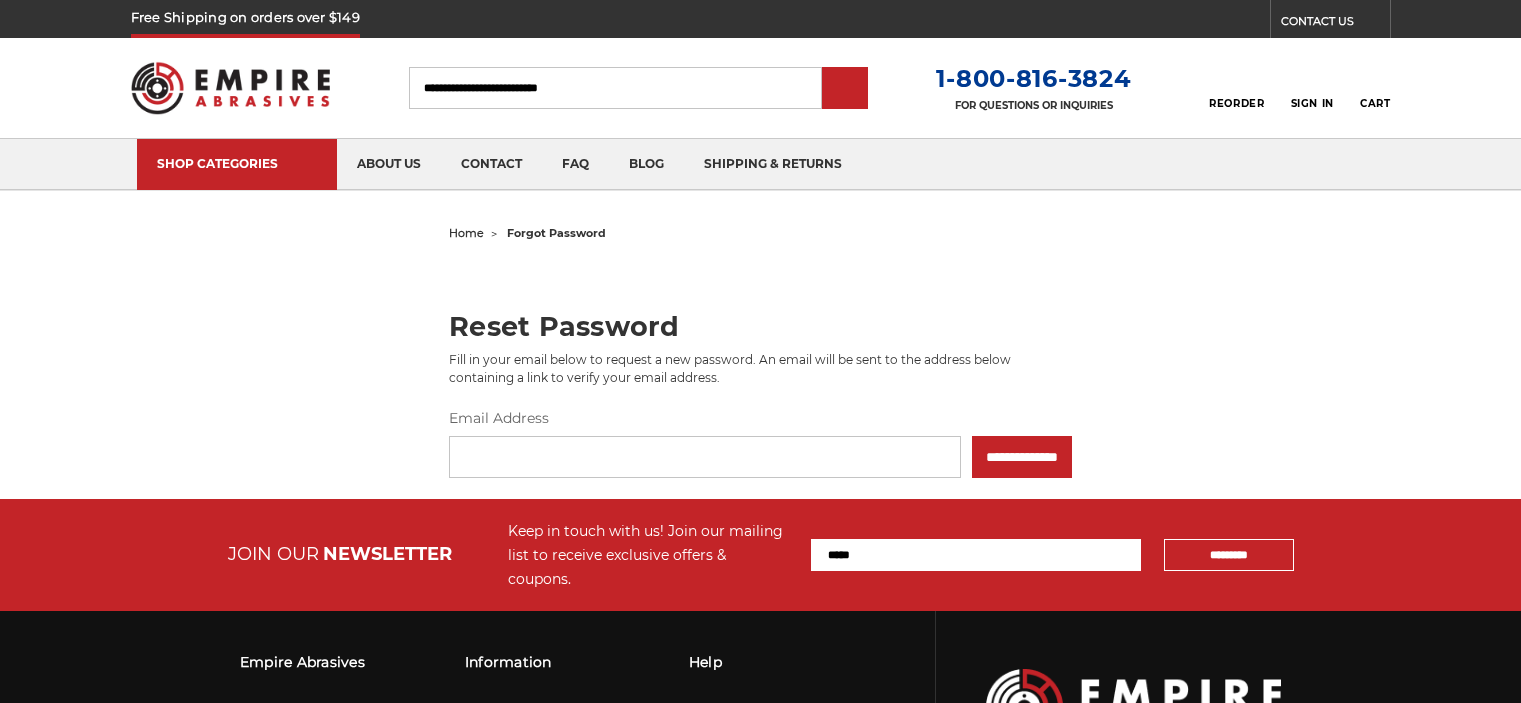 scroll, scrollTop: 0, scrollLeft: 0, axis: both 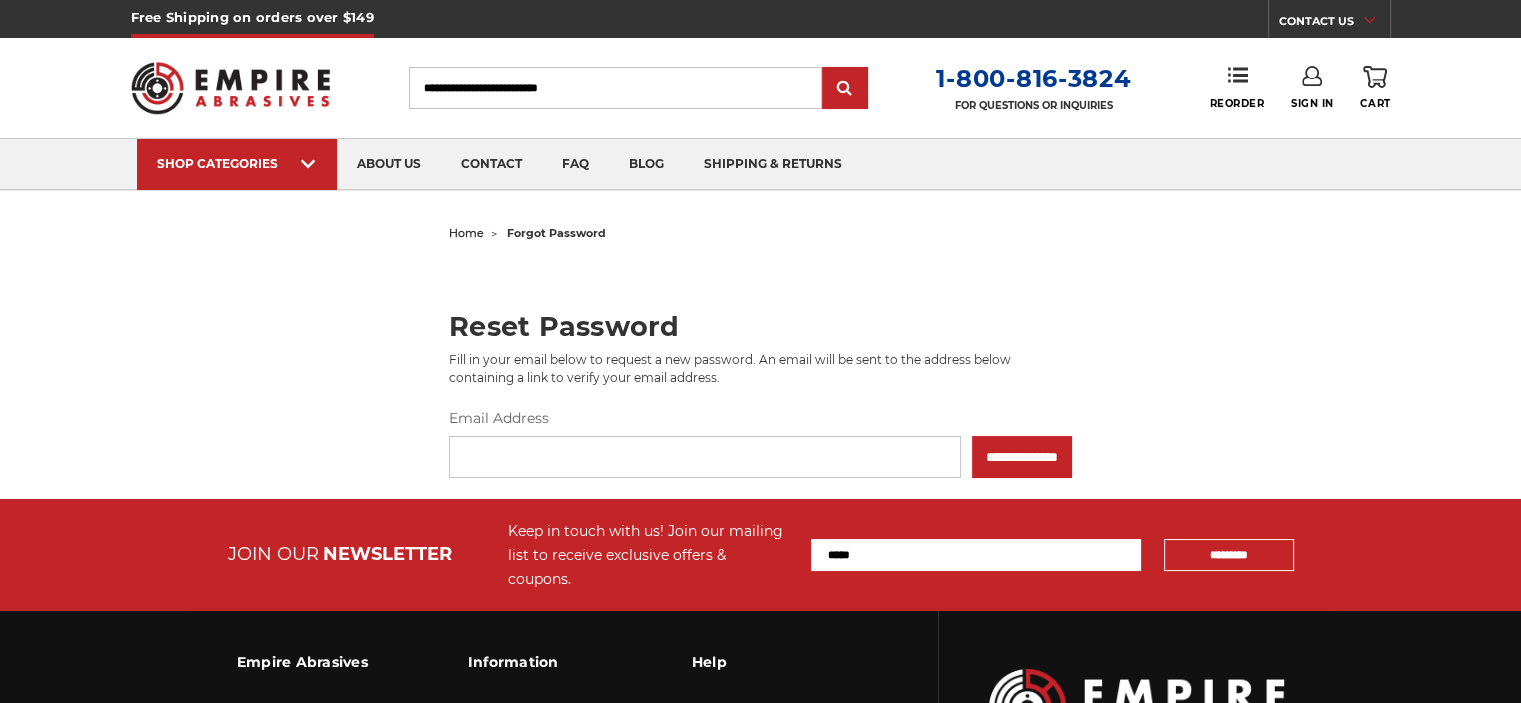 click on "Email Address" at bounding box center (705, 457) 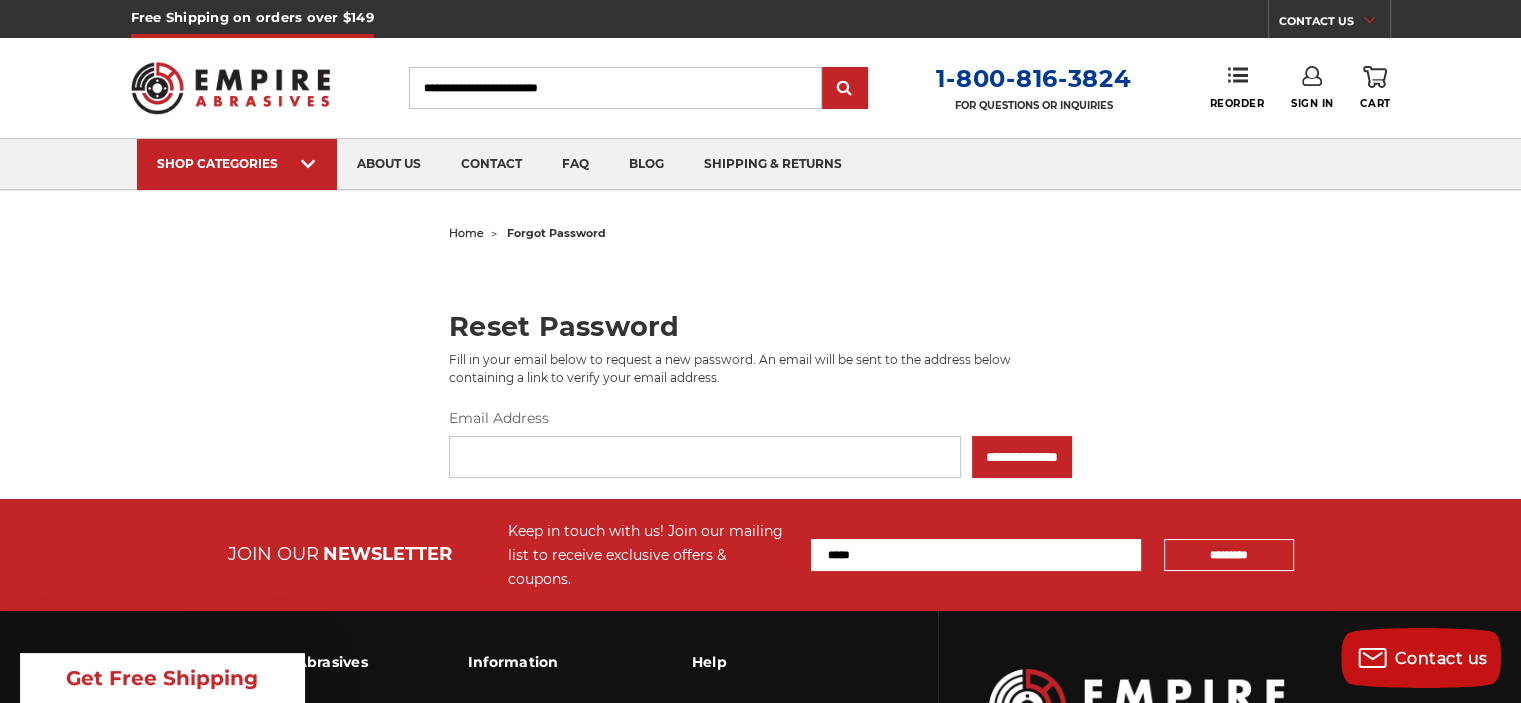 type on "**********" 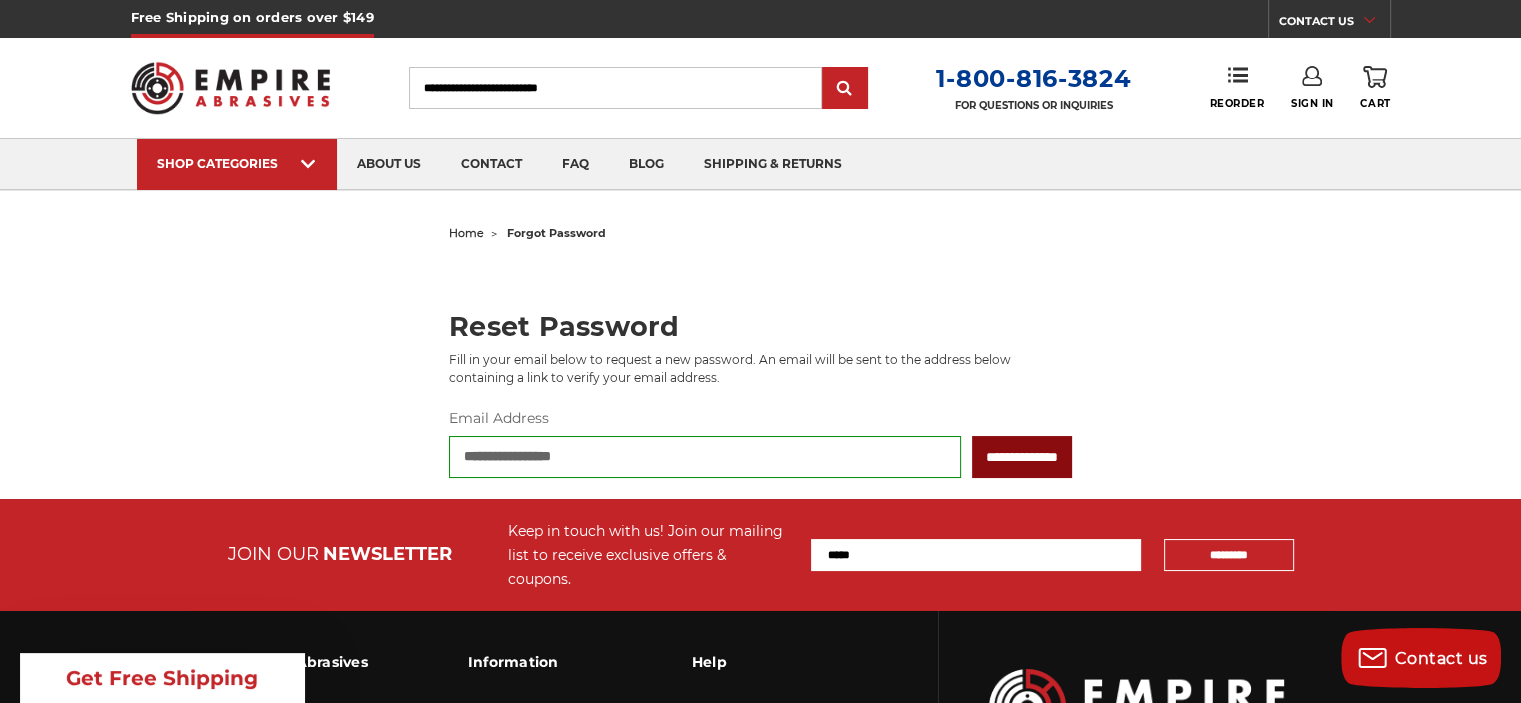 click on "**********" at bounding box center [1022, 457] 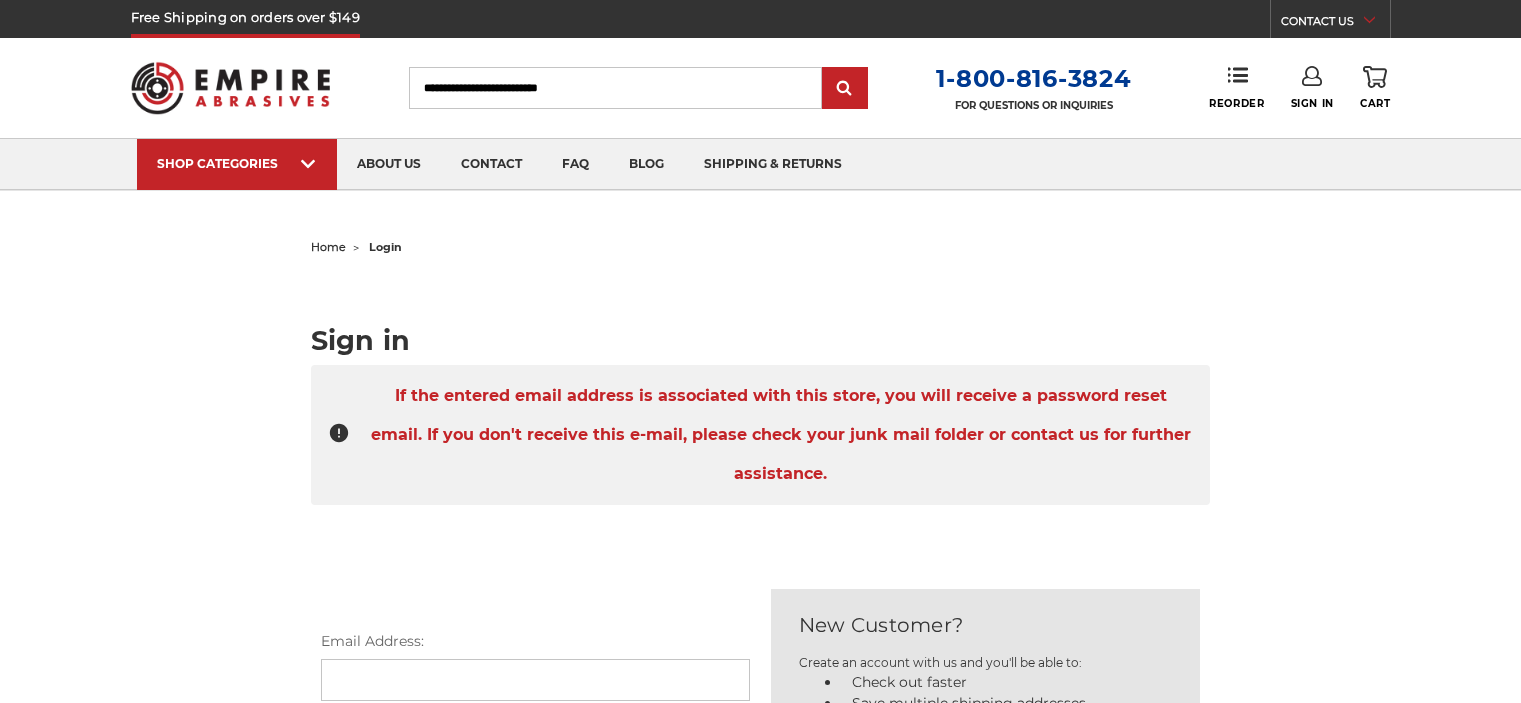 scroll, scrollTop: 0, scrollLeft: 0, axis: both 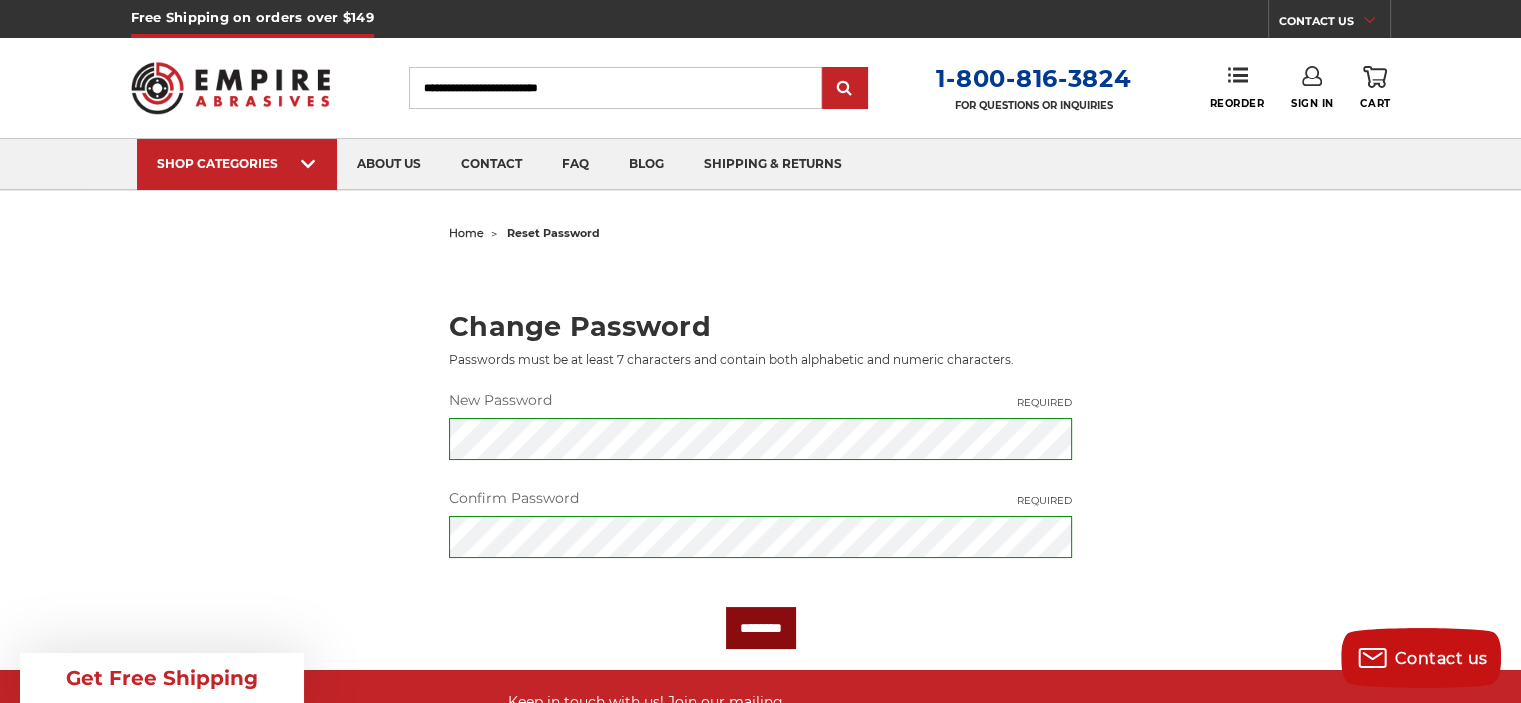 click on "********" at bounding box center (761, 628) 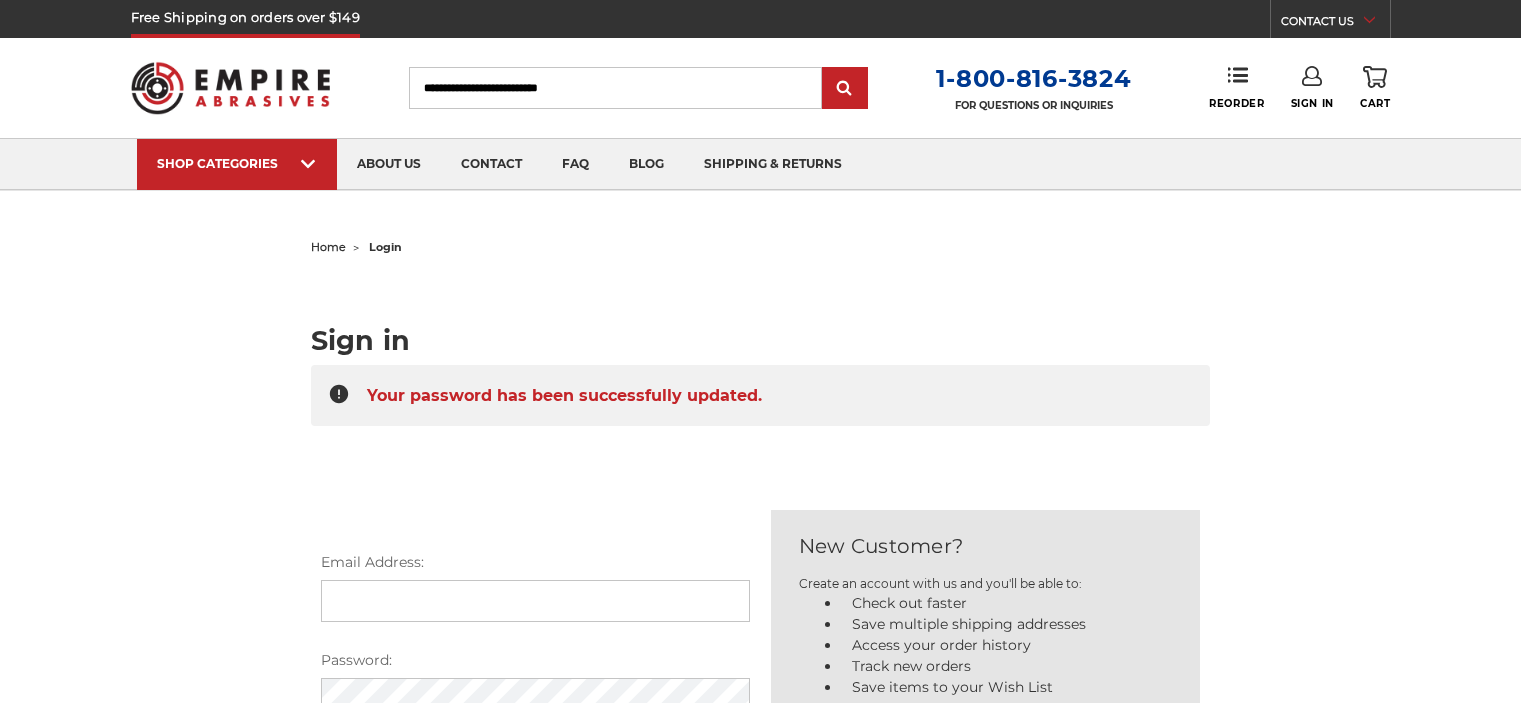 scroll, scrollTop: 0, scrollLeft: 0, axis: both 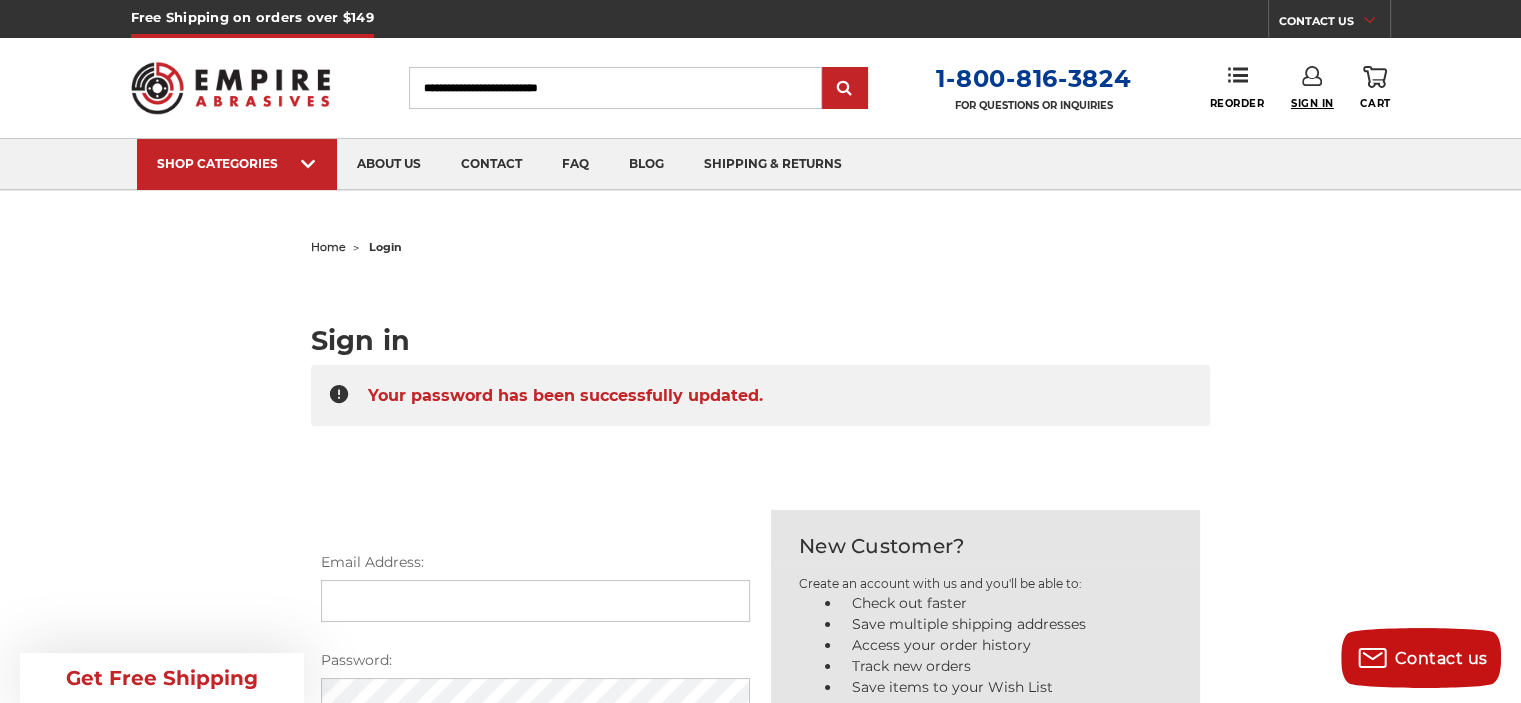 click on "Sign In" at bounding box center (1312, 103) 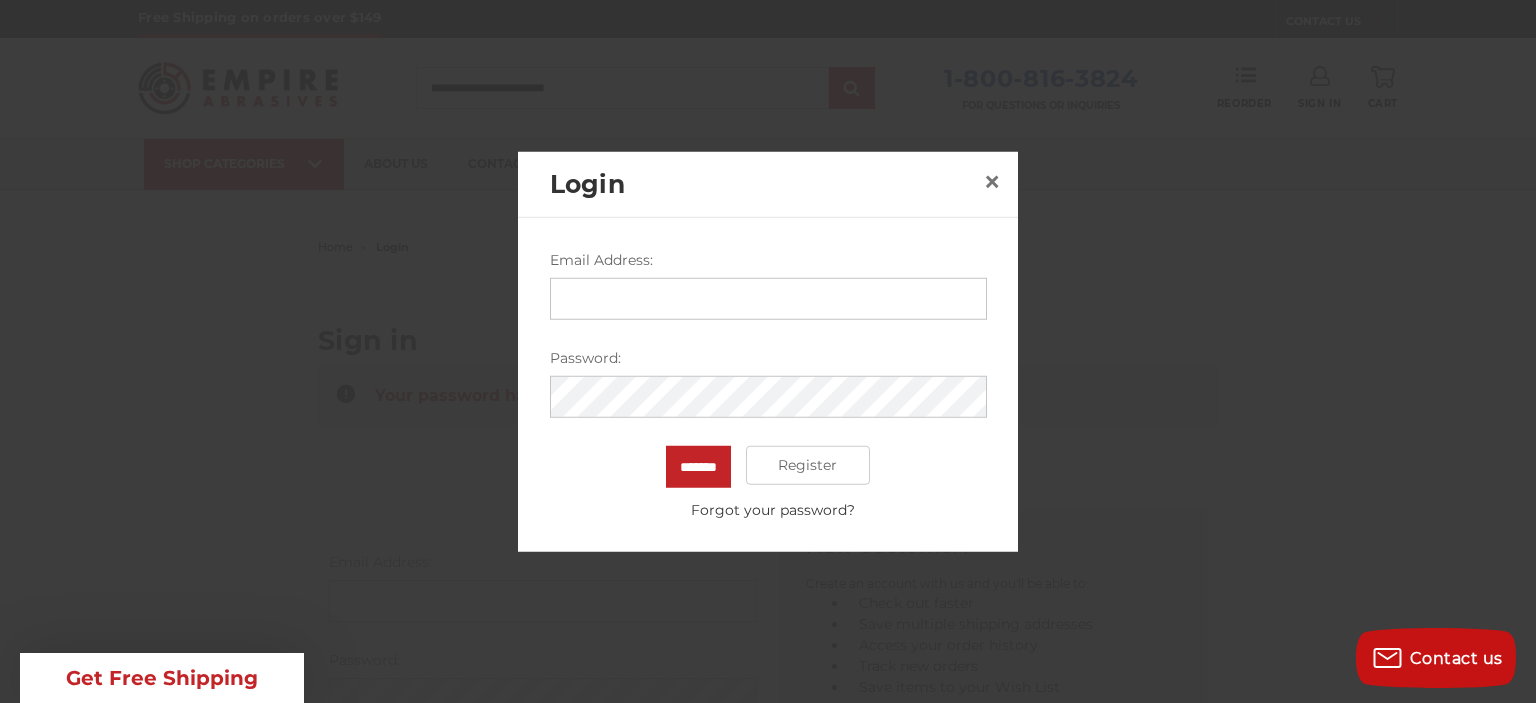 click on "Email Address:" at bounding box center [768, 298] 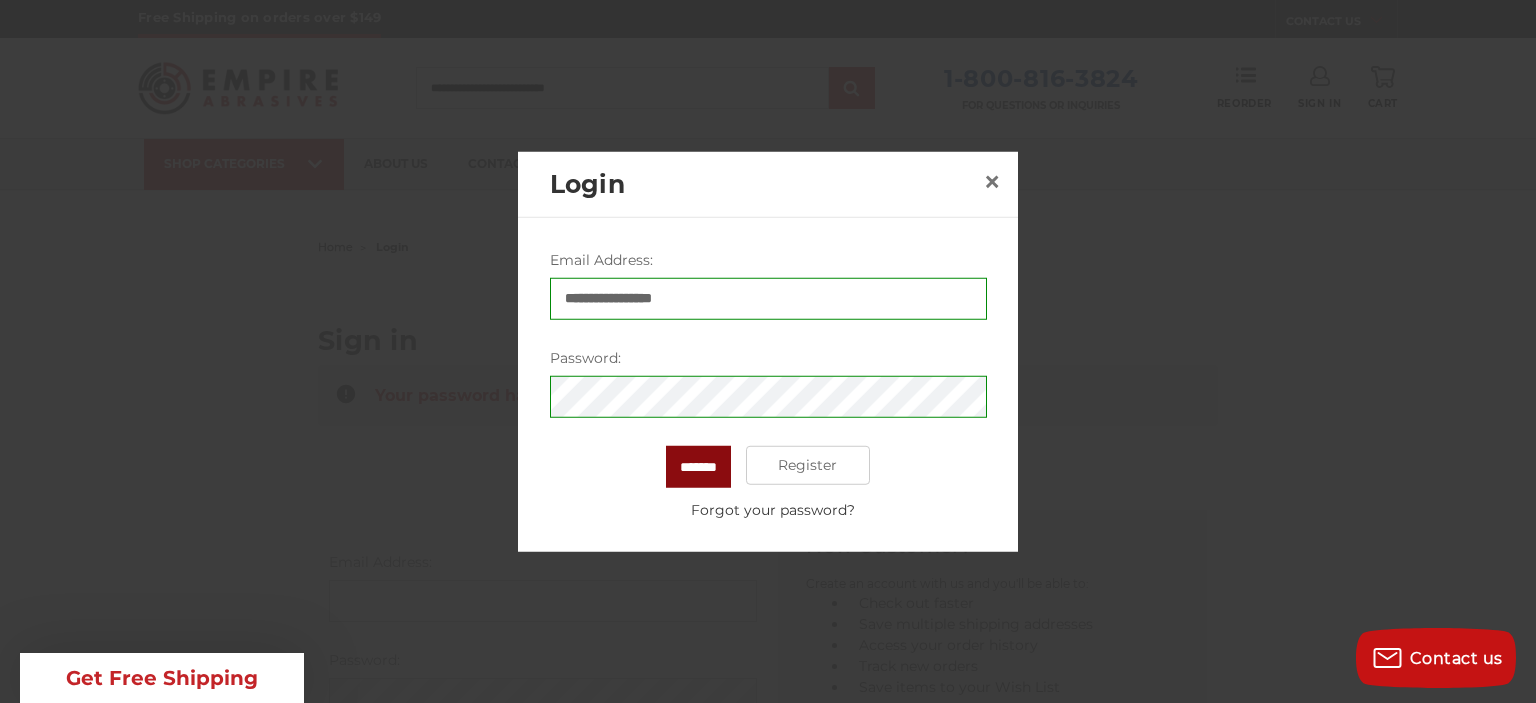 click on "*******" at bounding box center [698, 466] 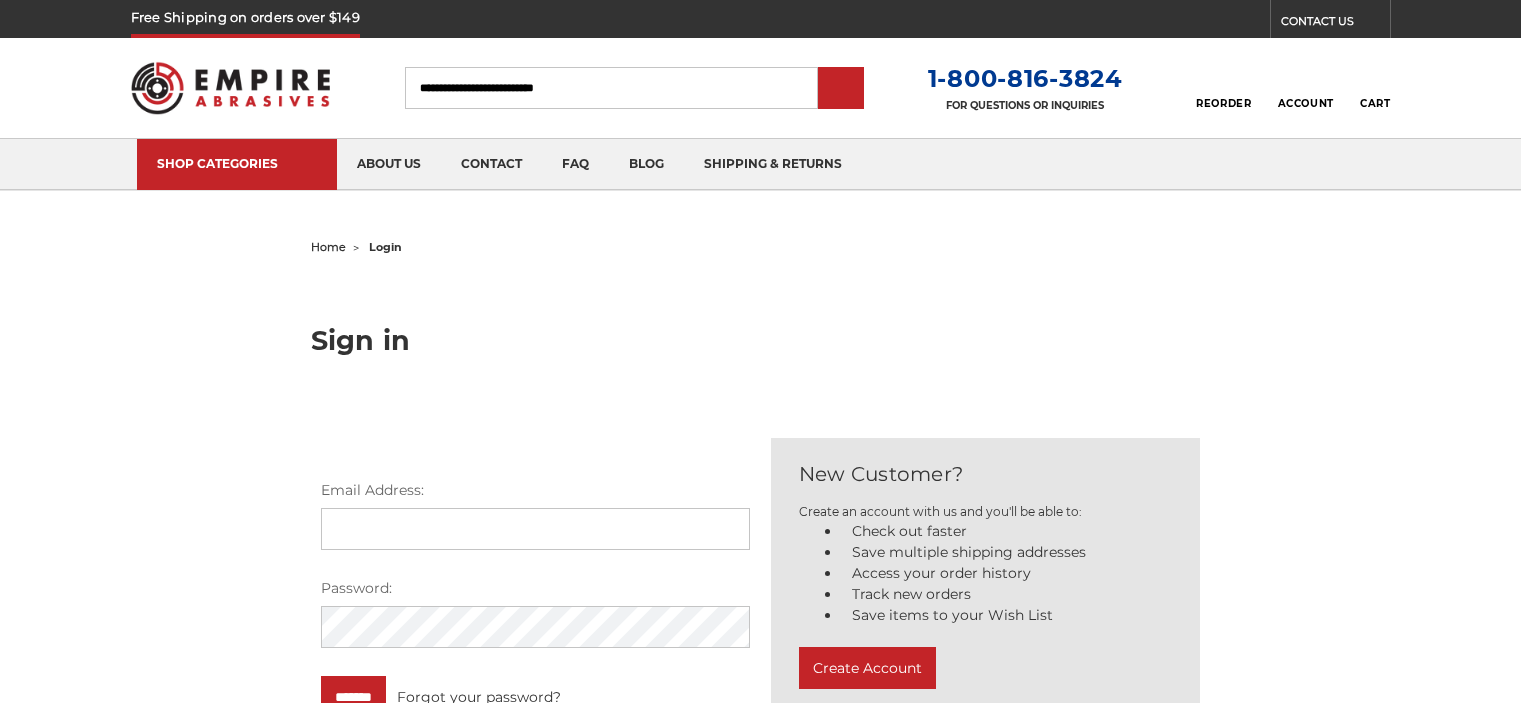scroll, scrollTop: 0, scrollLeft: 0, axis: both 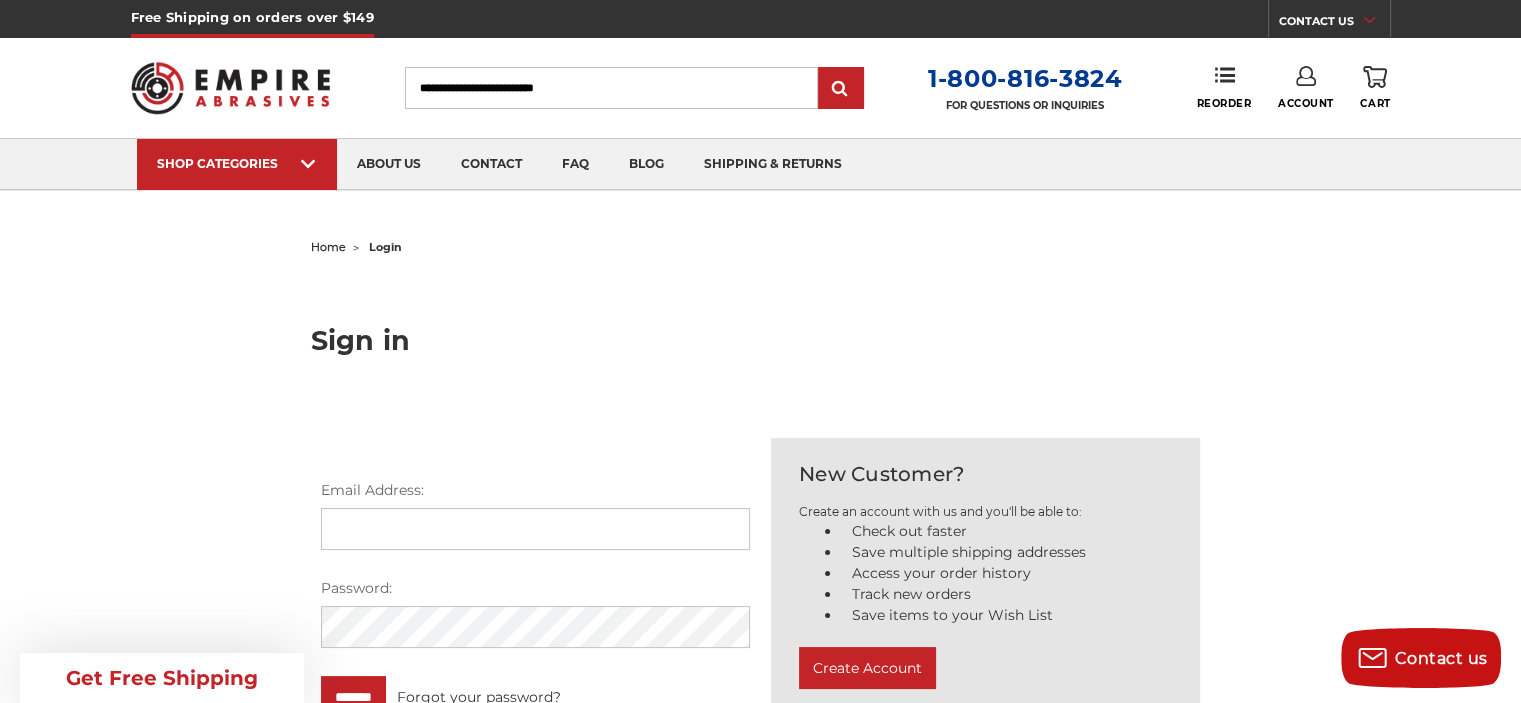 click on "Search" at bounding box center [611, 88] 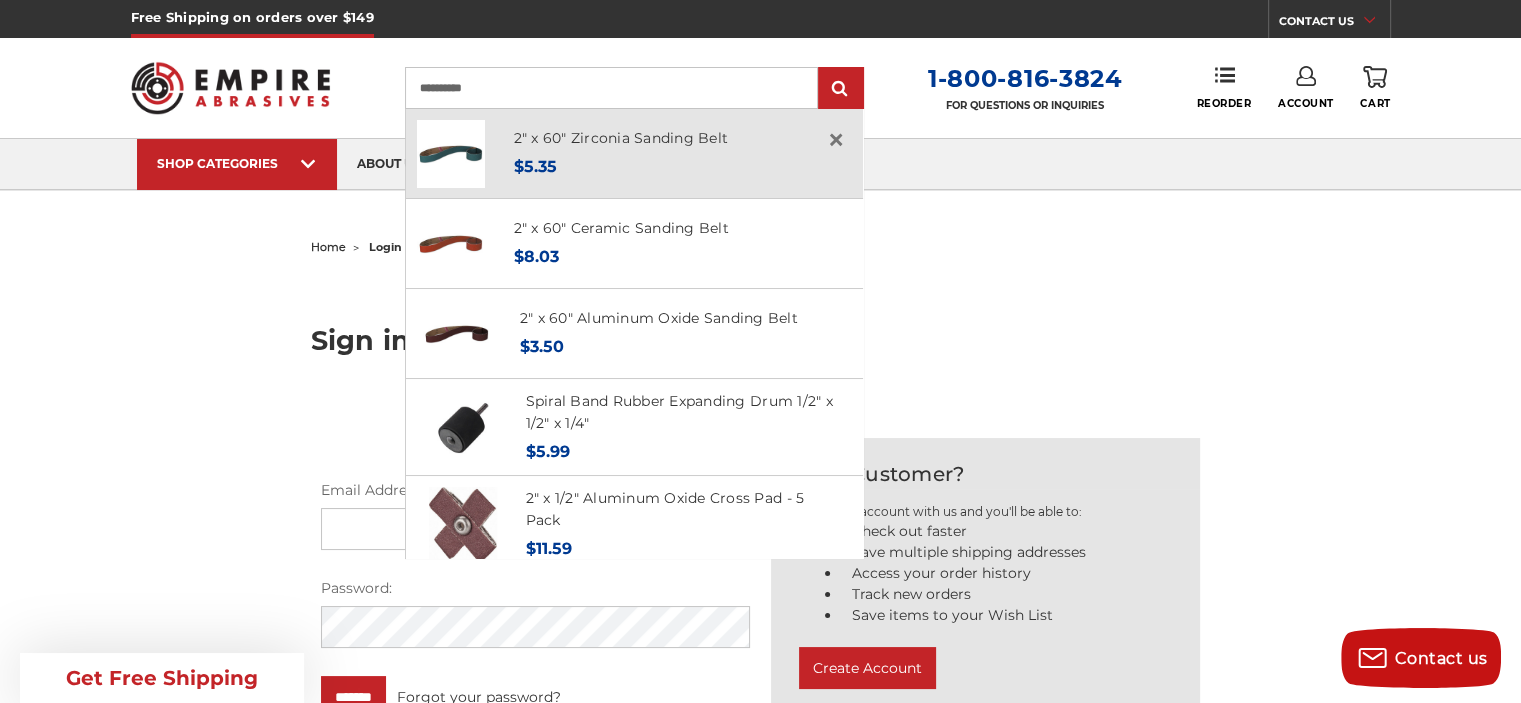 type on "**********" 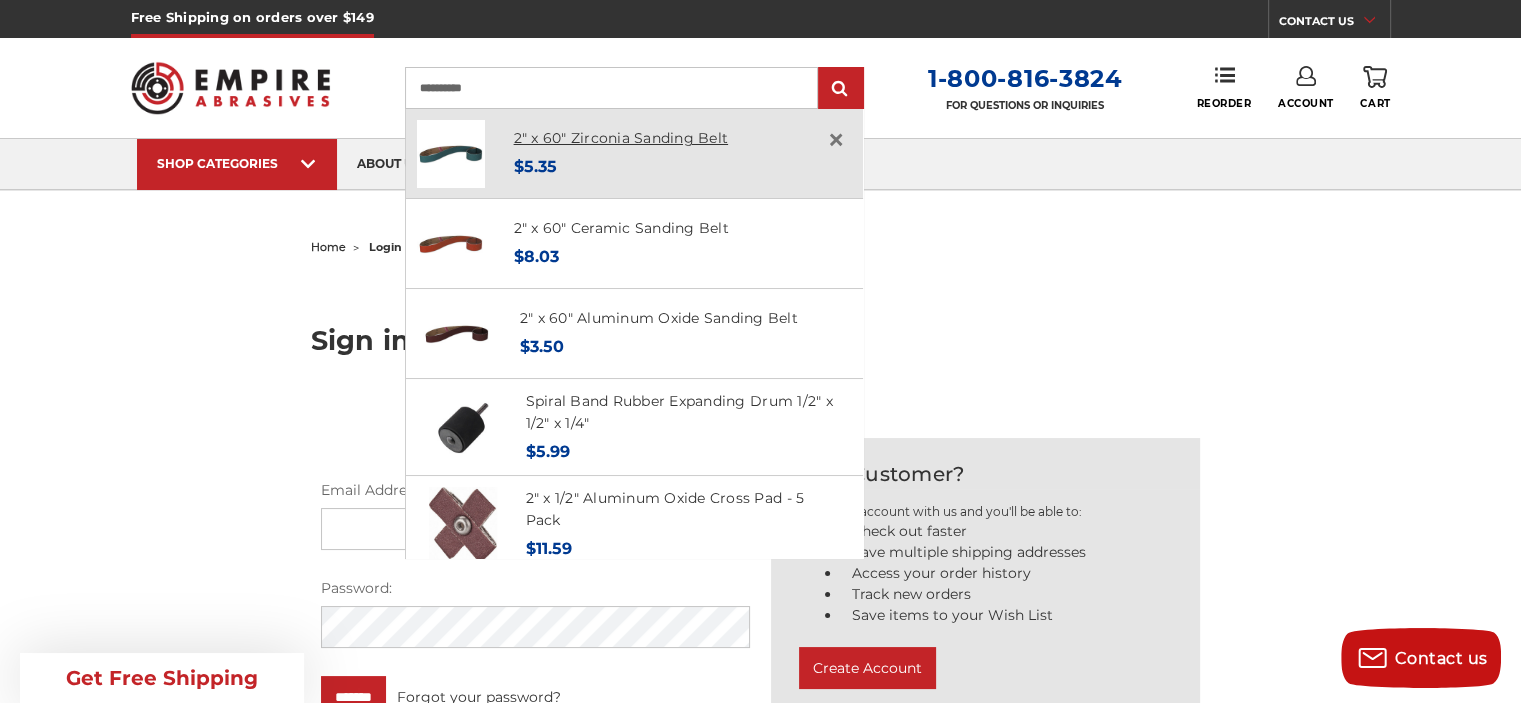 click on "2" x 60" Zirconia Sanding Belt" at bounding box center [621, 138] 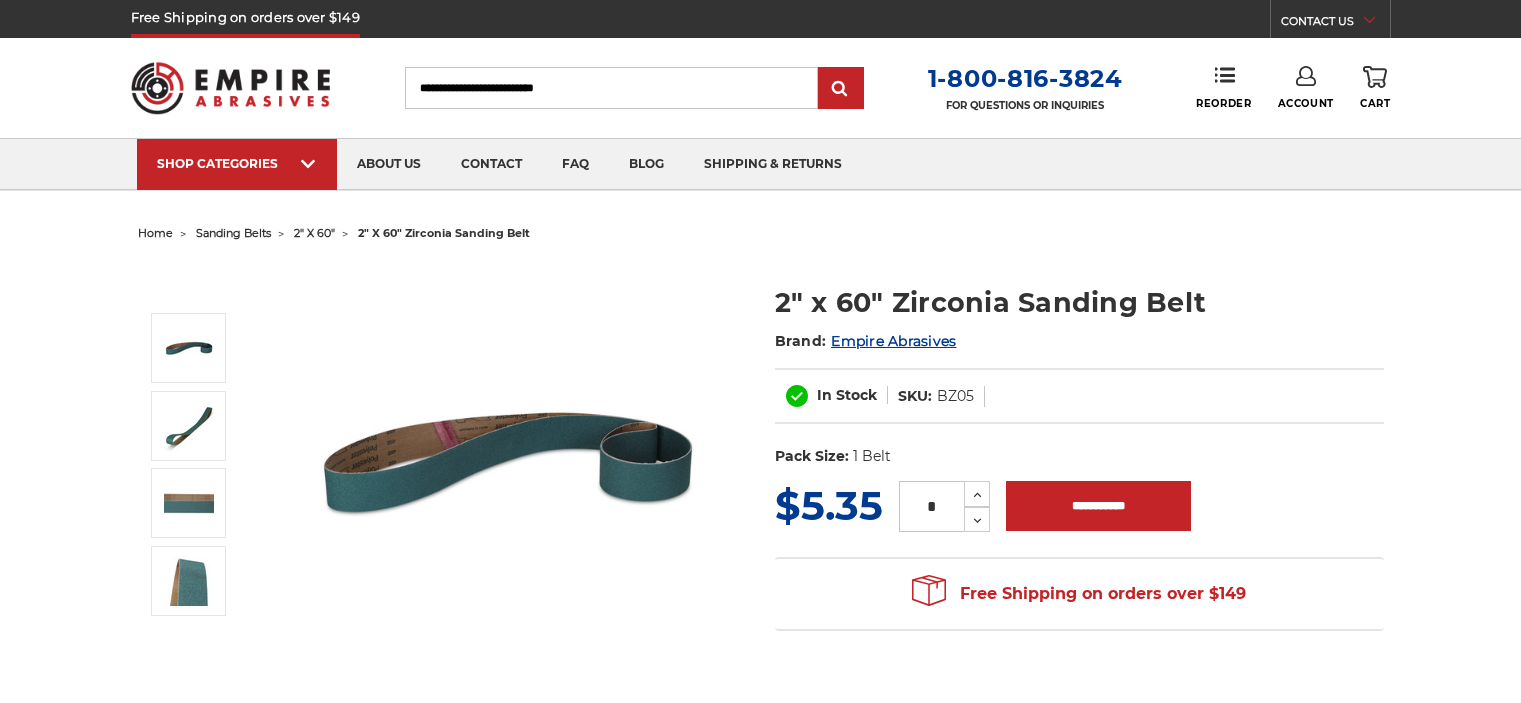 scroll, scrollTop: 0, scrollLeft: 0, axis: both 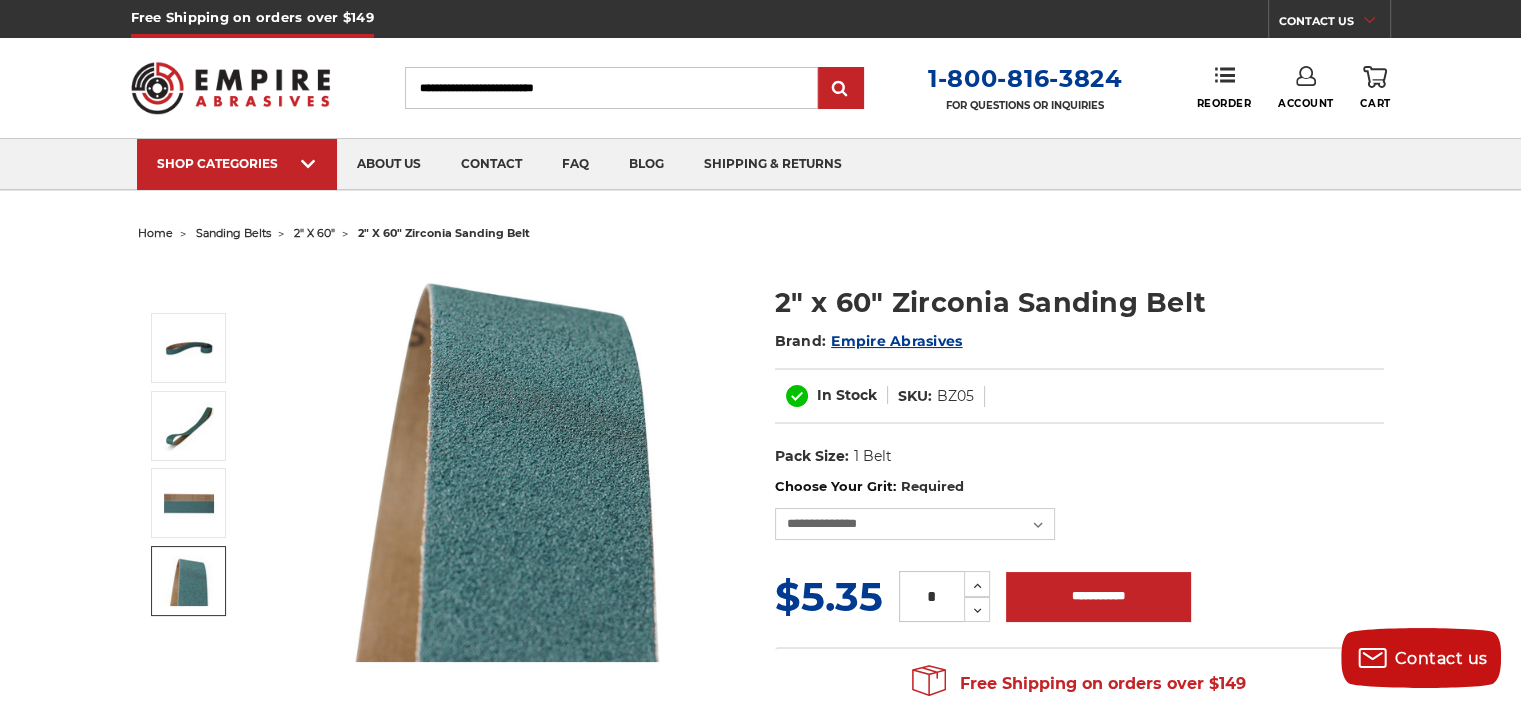 click at bounding box center (189, 581) 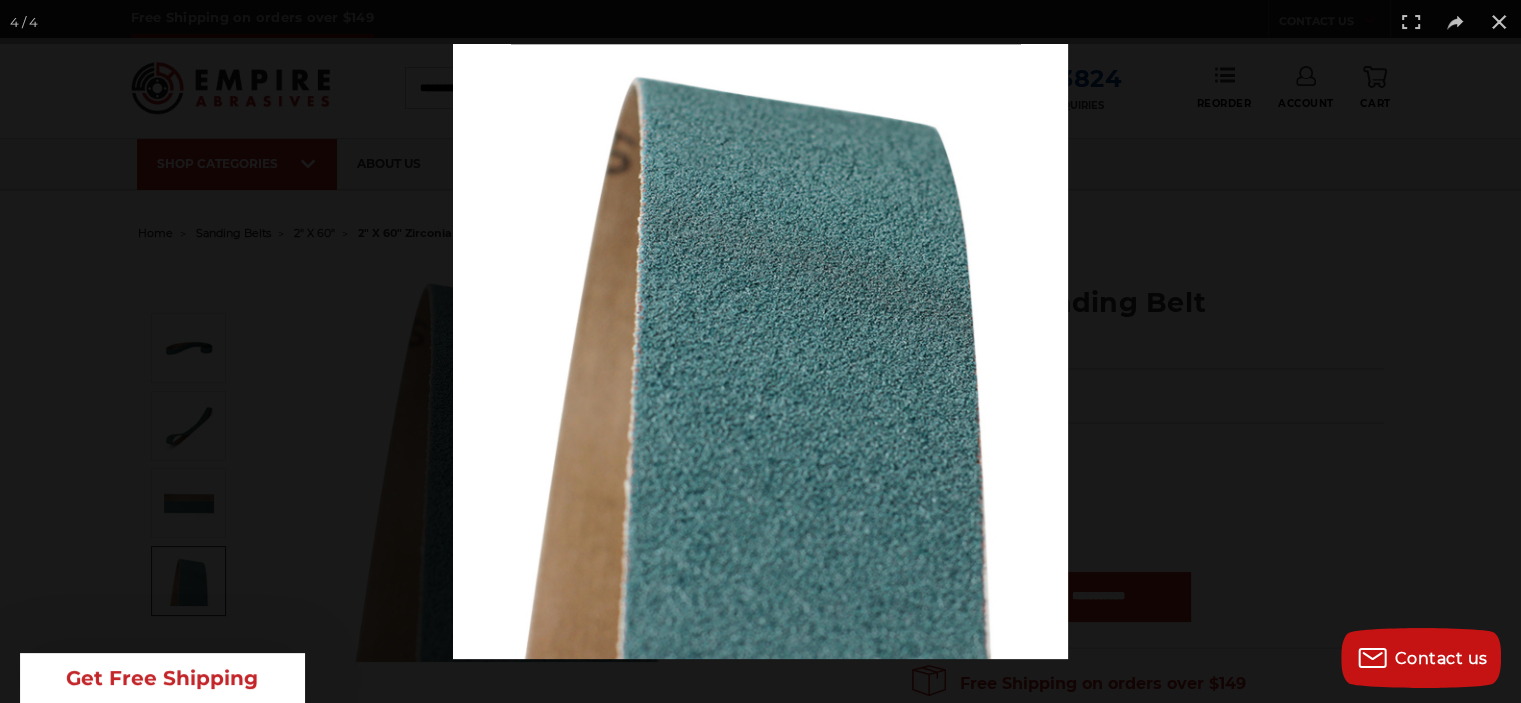 scroll, scrollTop: 0, scrollLeft: 0, axis: both 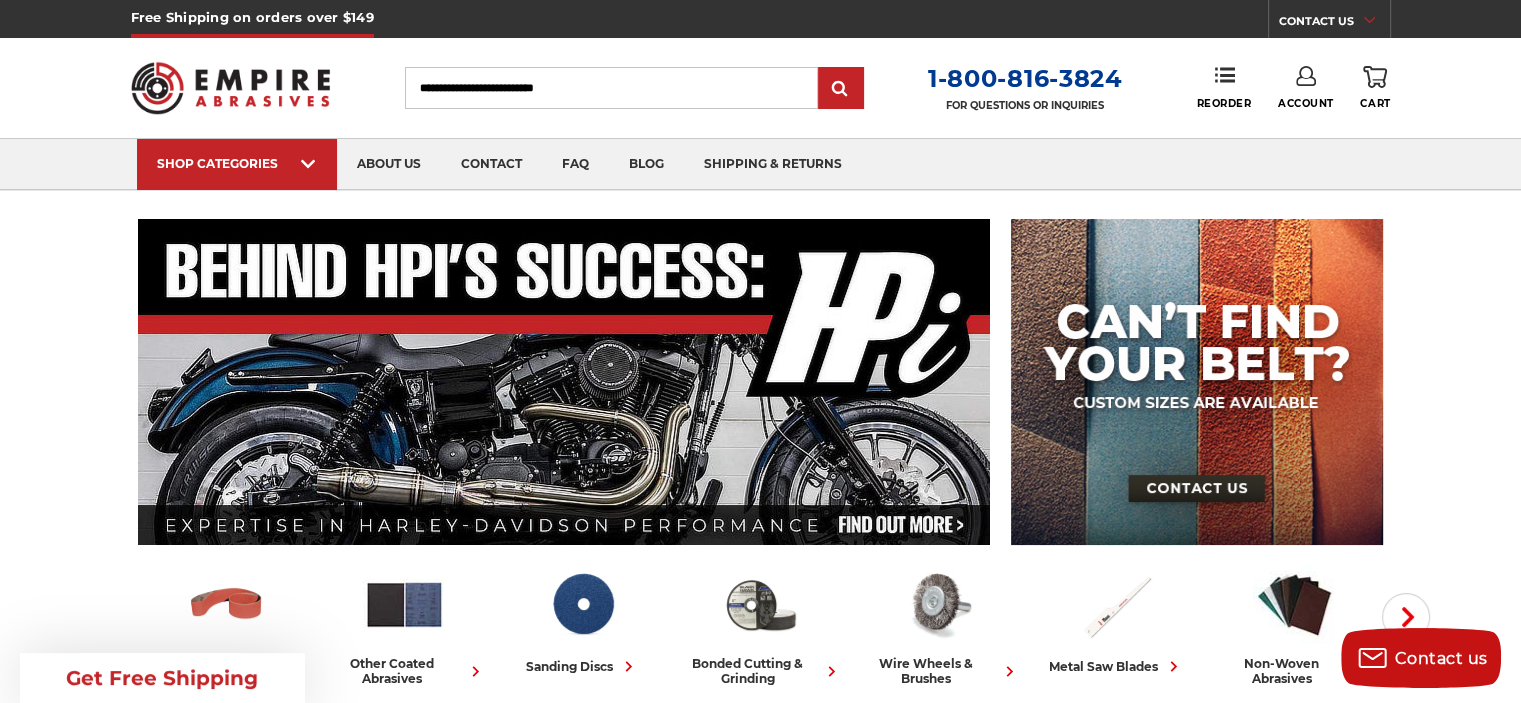 click on "Search" at bounding box center (611, 88) 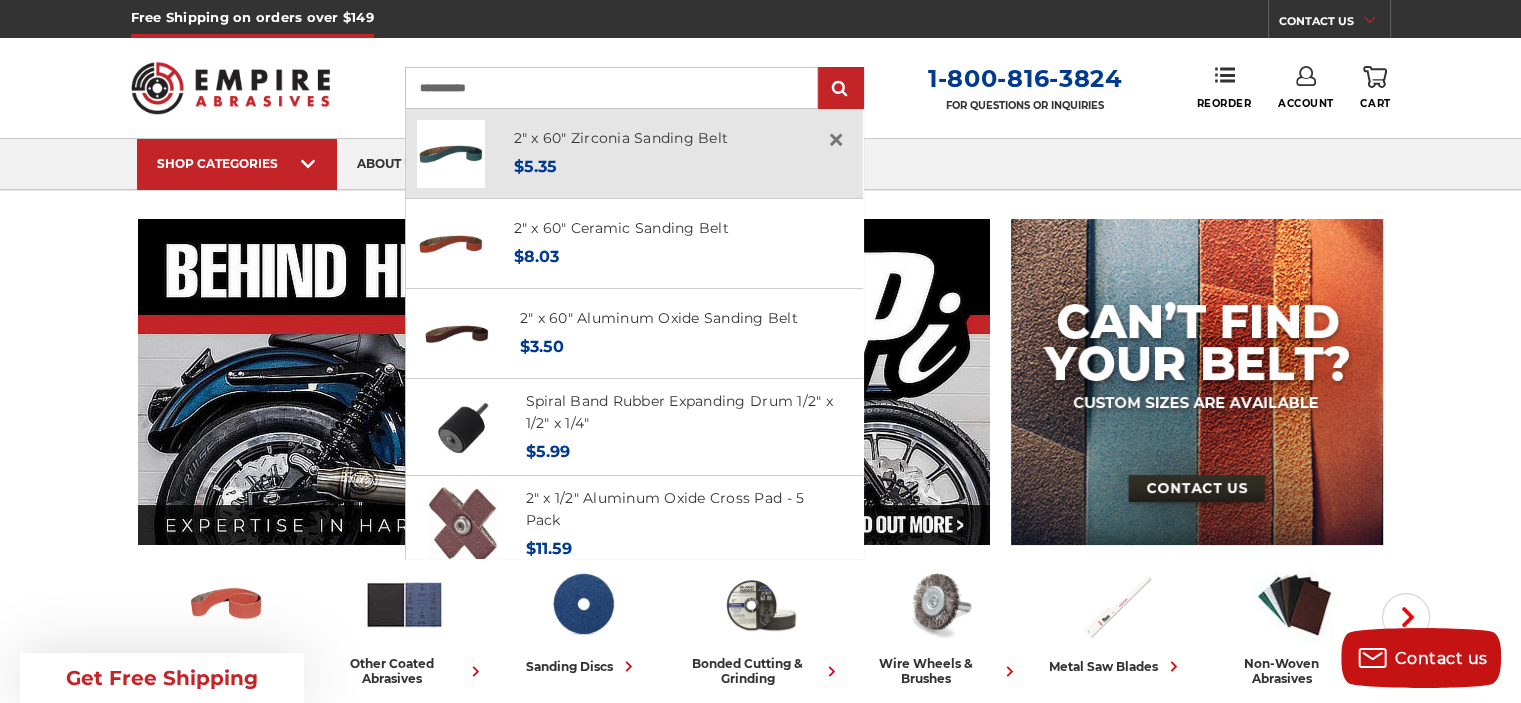 type on "**********" 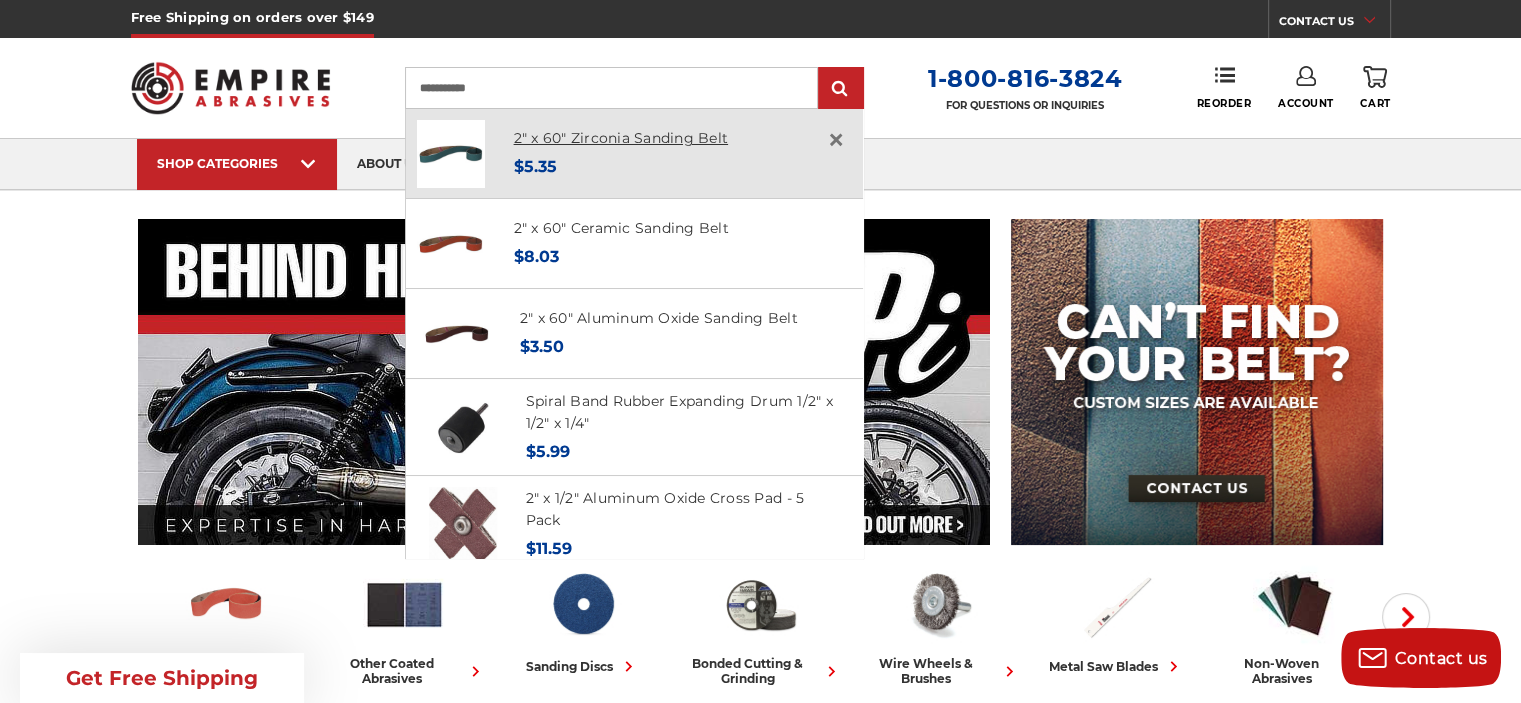 click on "2" x 60" Zirconia Sanding Belt" at bounding box center [621, 138] 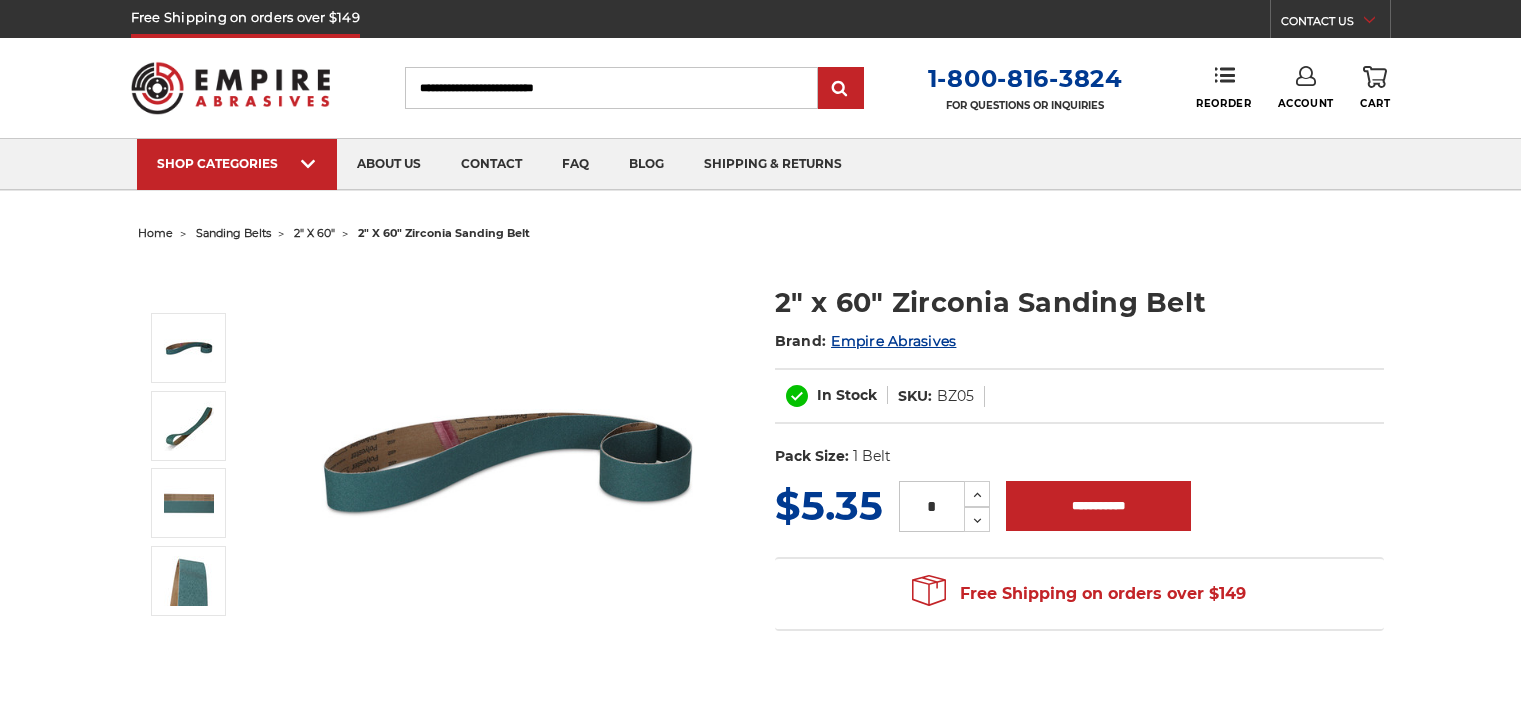 scroll, scrollTop: 0, scrollLeft: 0, axis: both 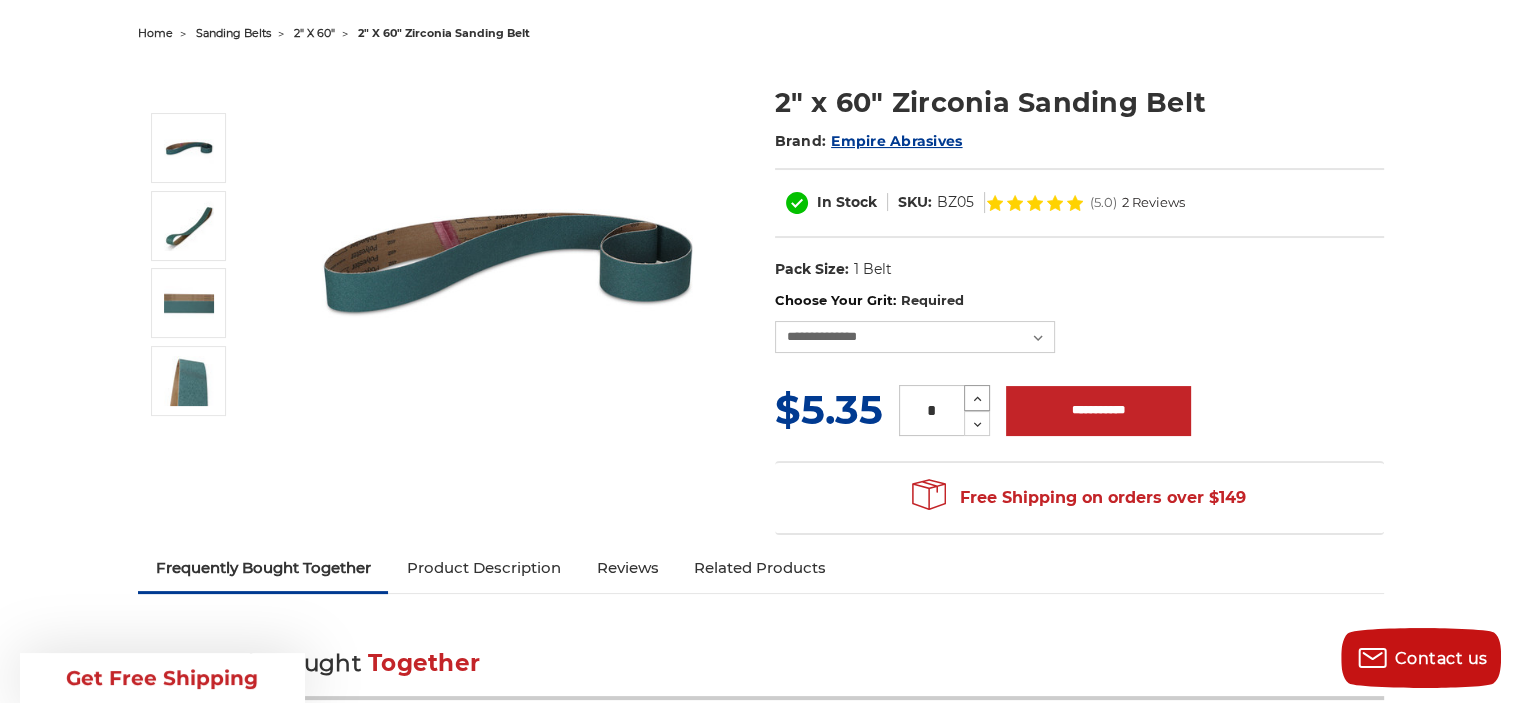 click 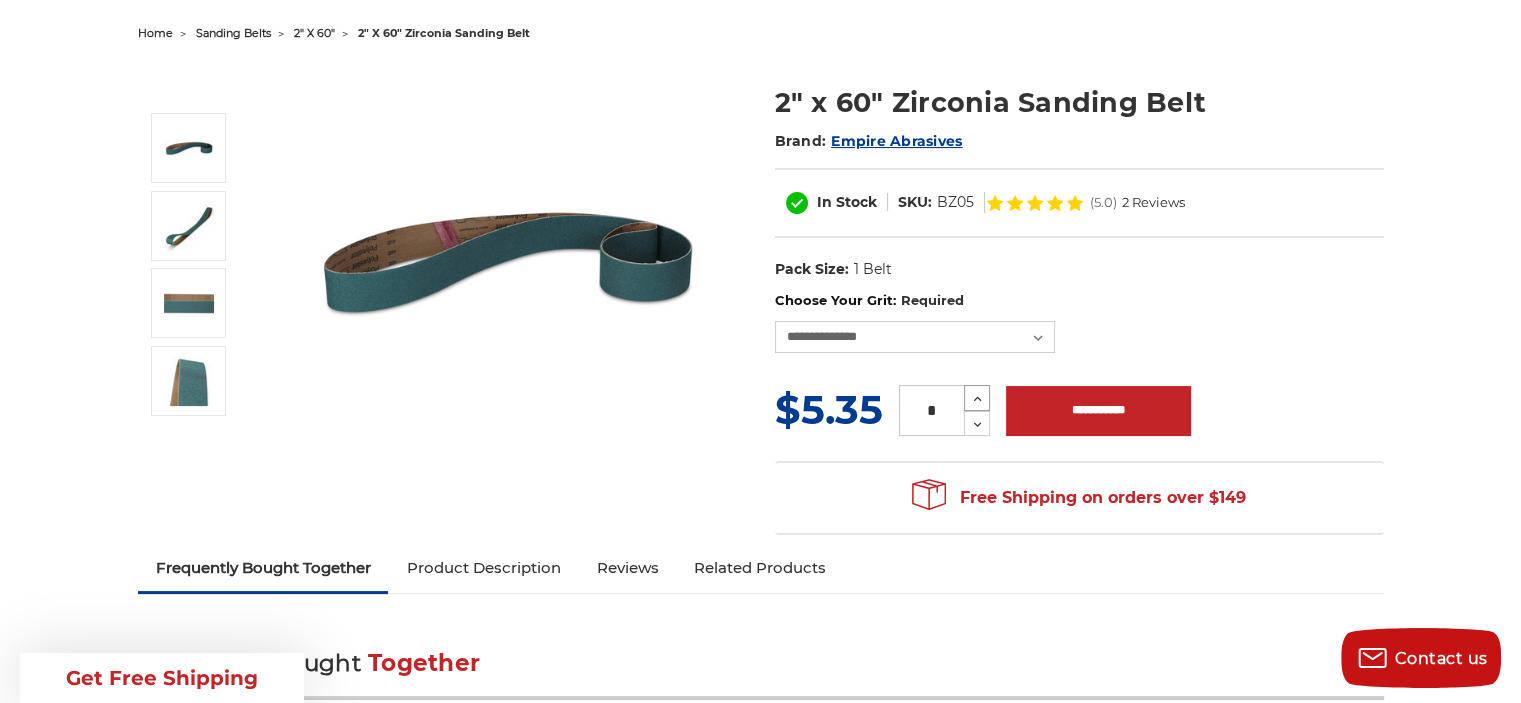 click 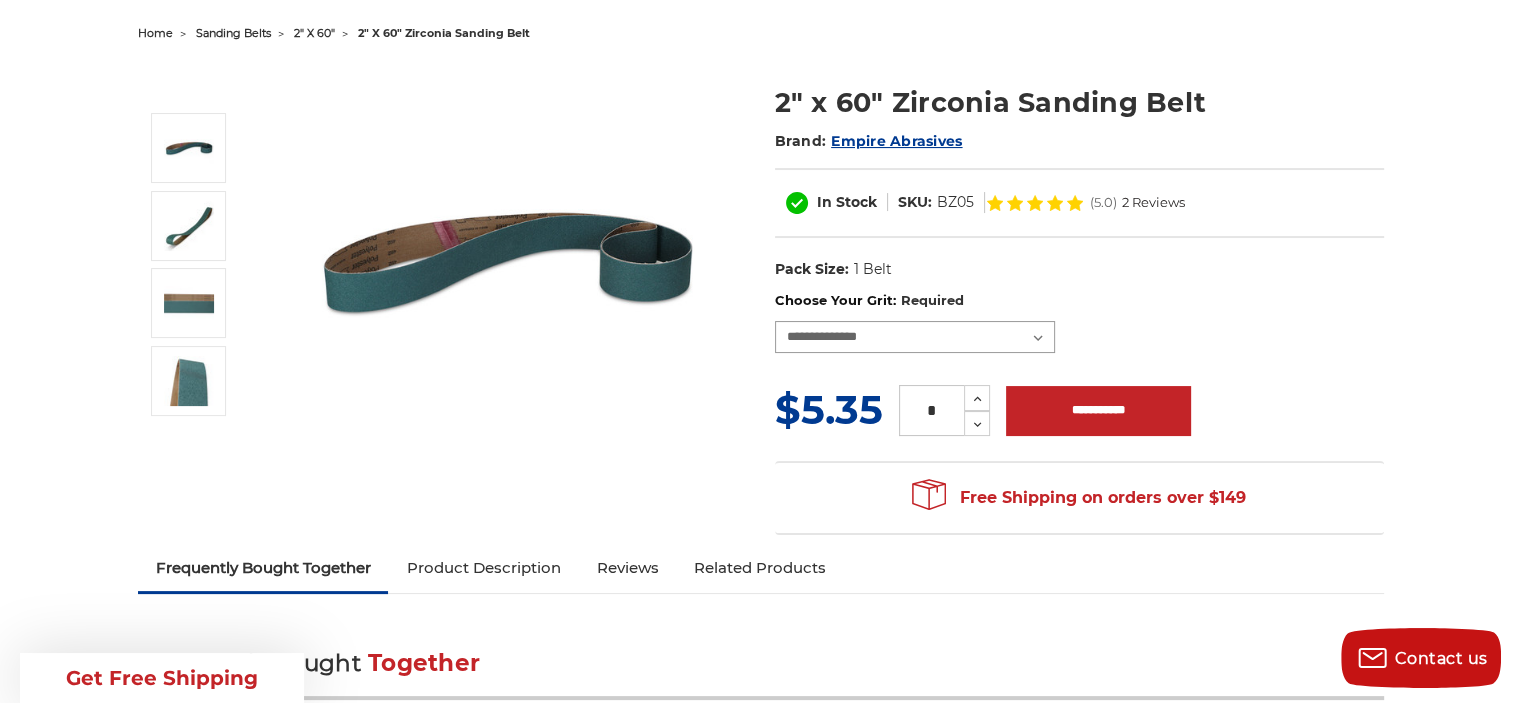 click on "**********" at bounding box center (915, 337) 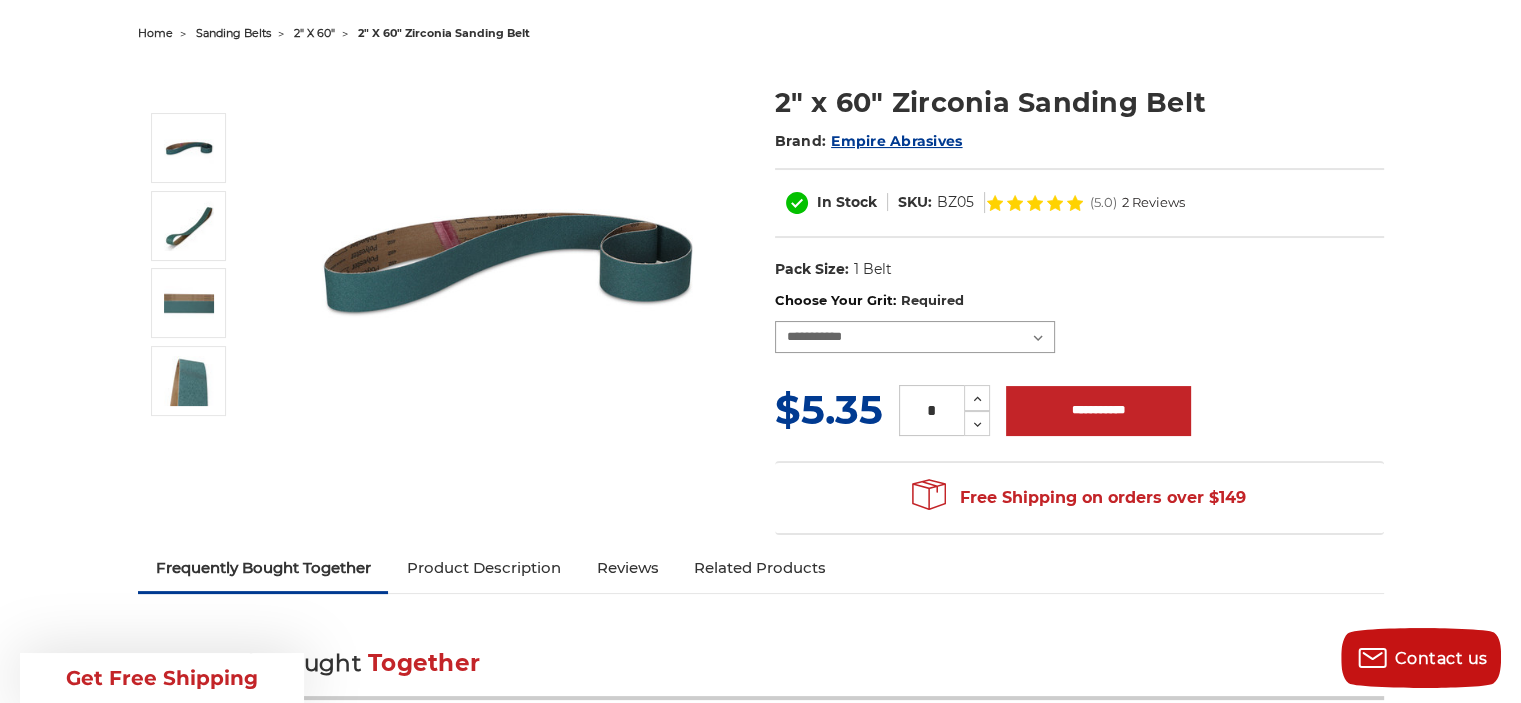 click on "**********" at bounding box center (915, 337) 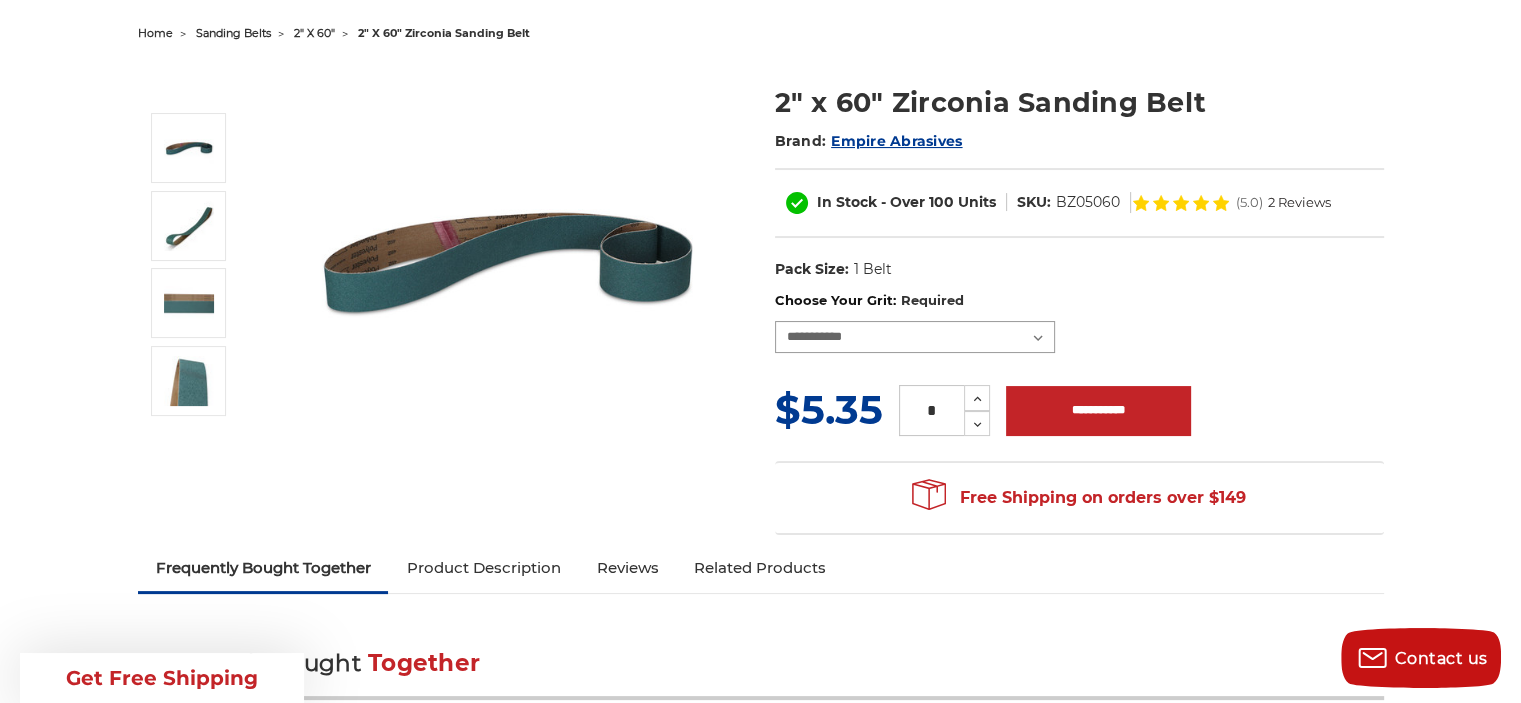 click on "**********" at bounding box center [915, 337] 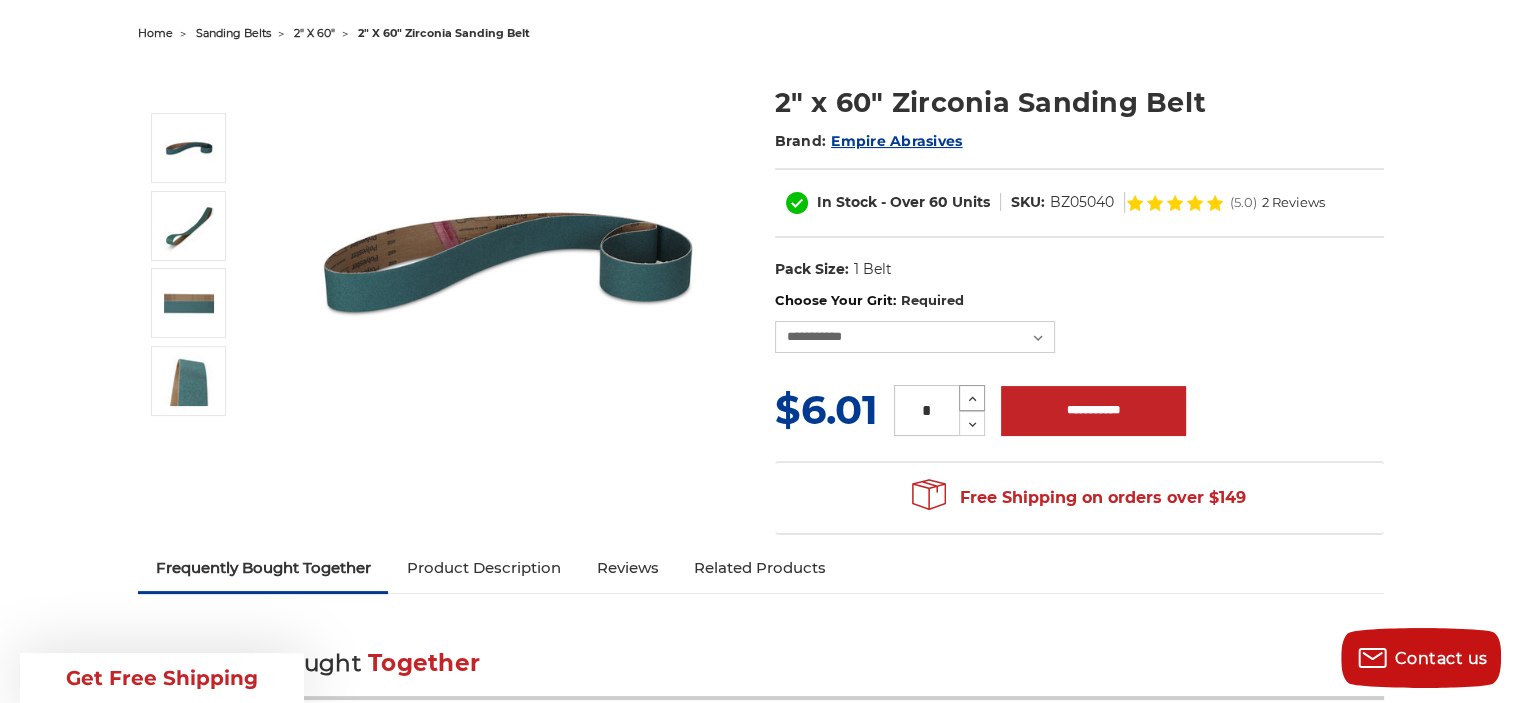click 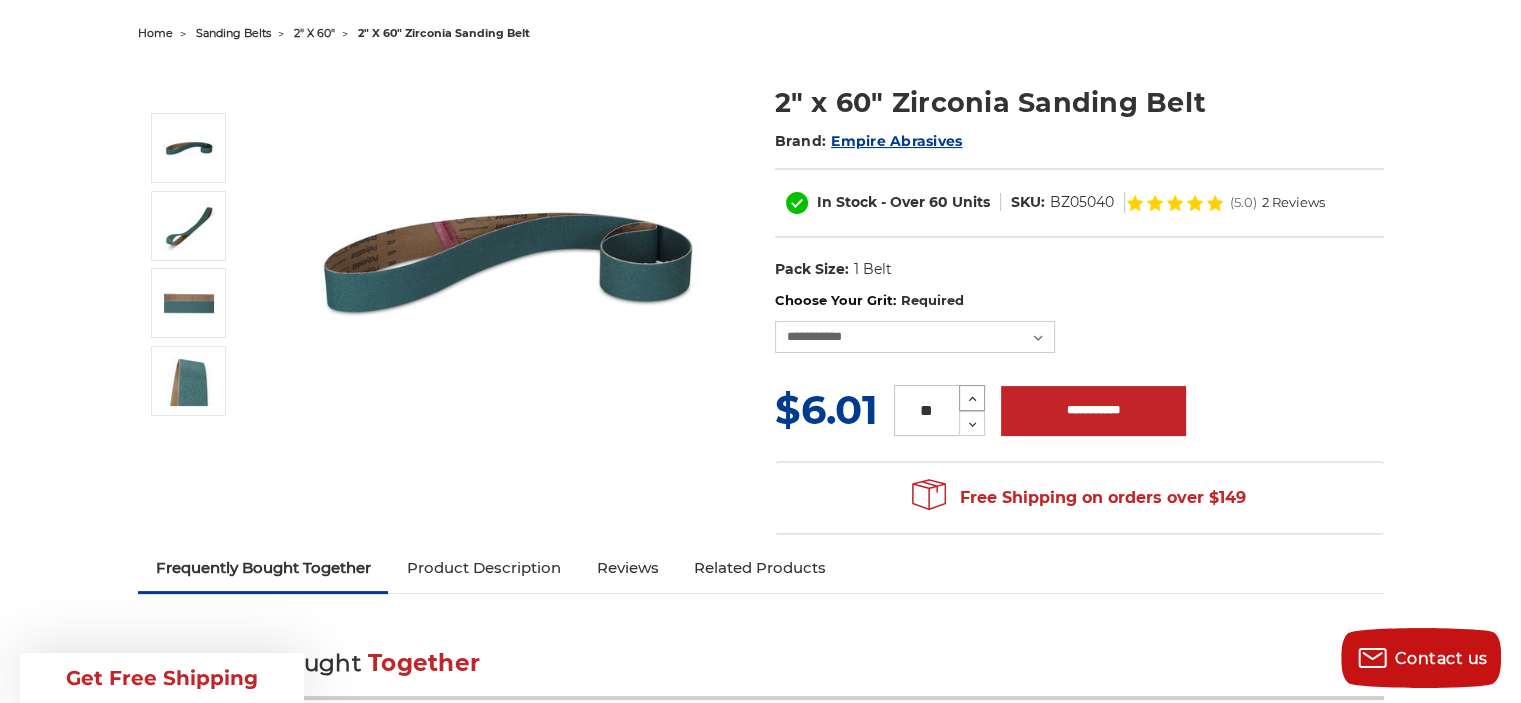 click 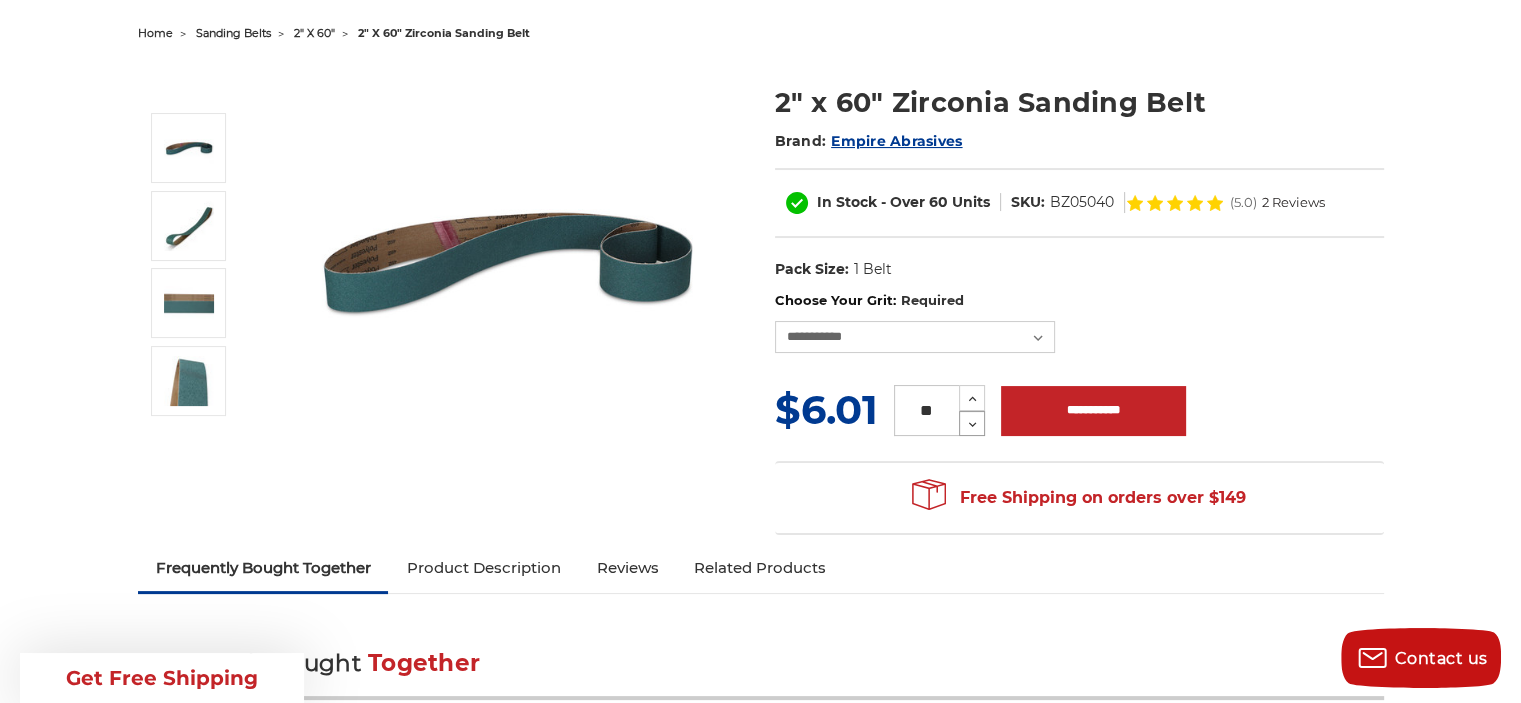 click 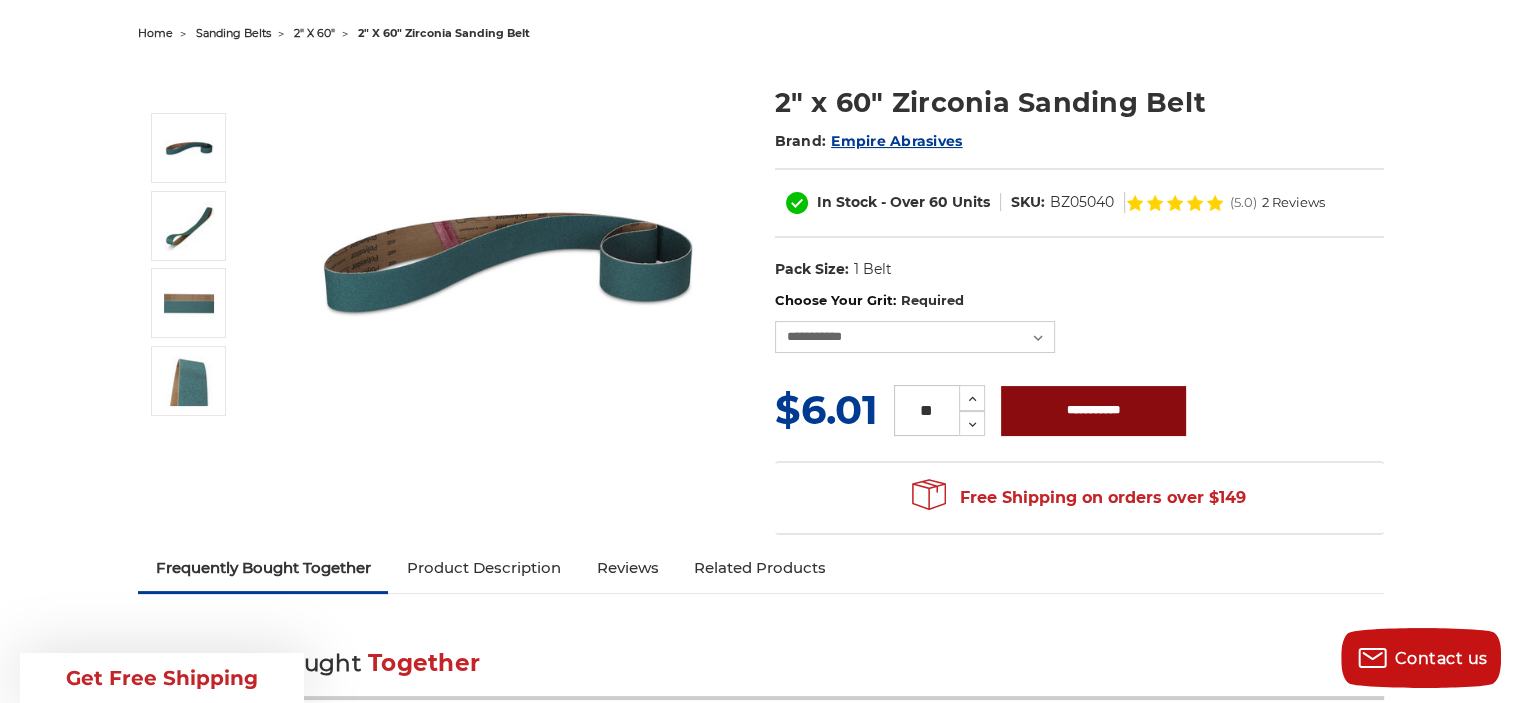 click on "**********" at bounding box center [1093, 411] 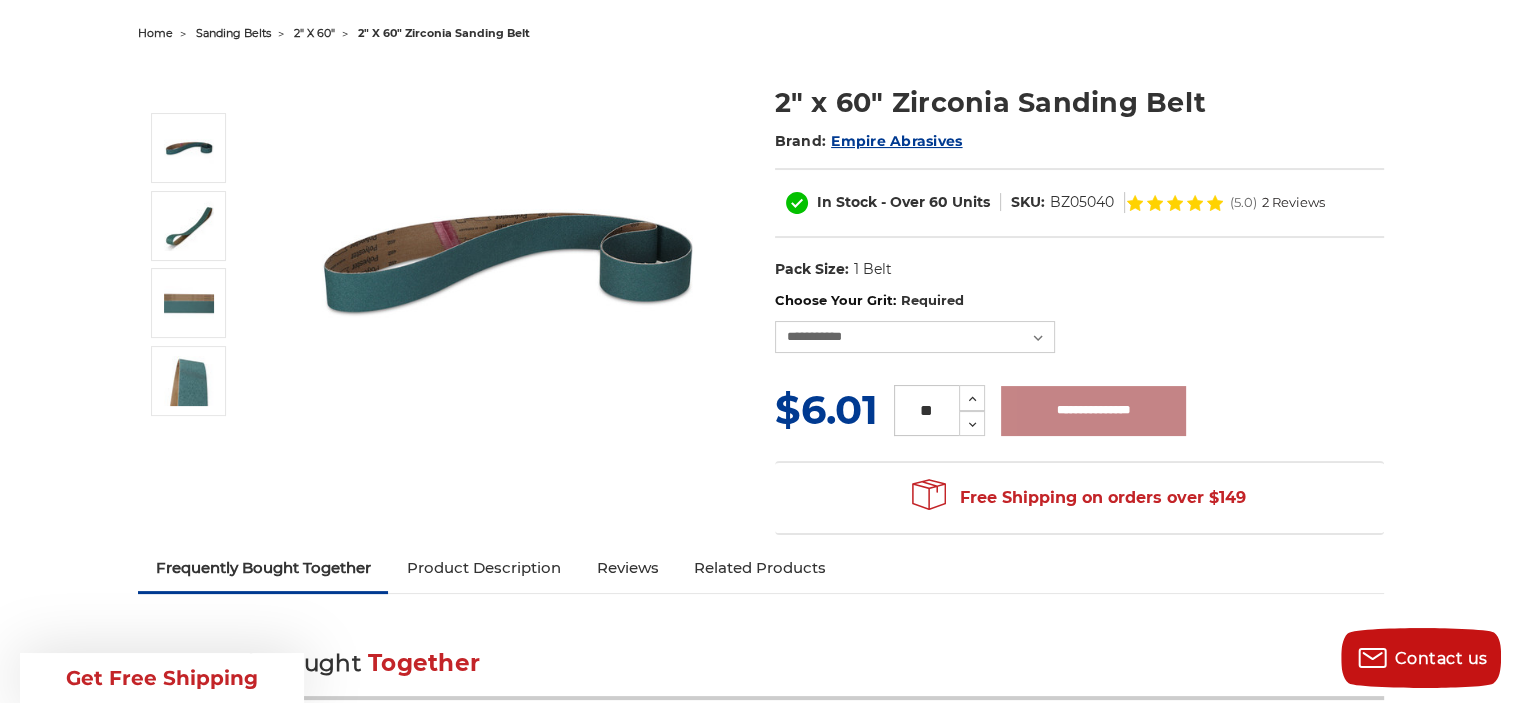 type on "**********" 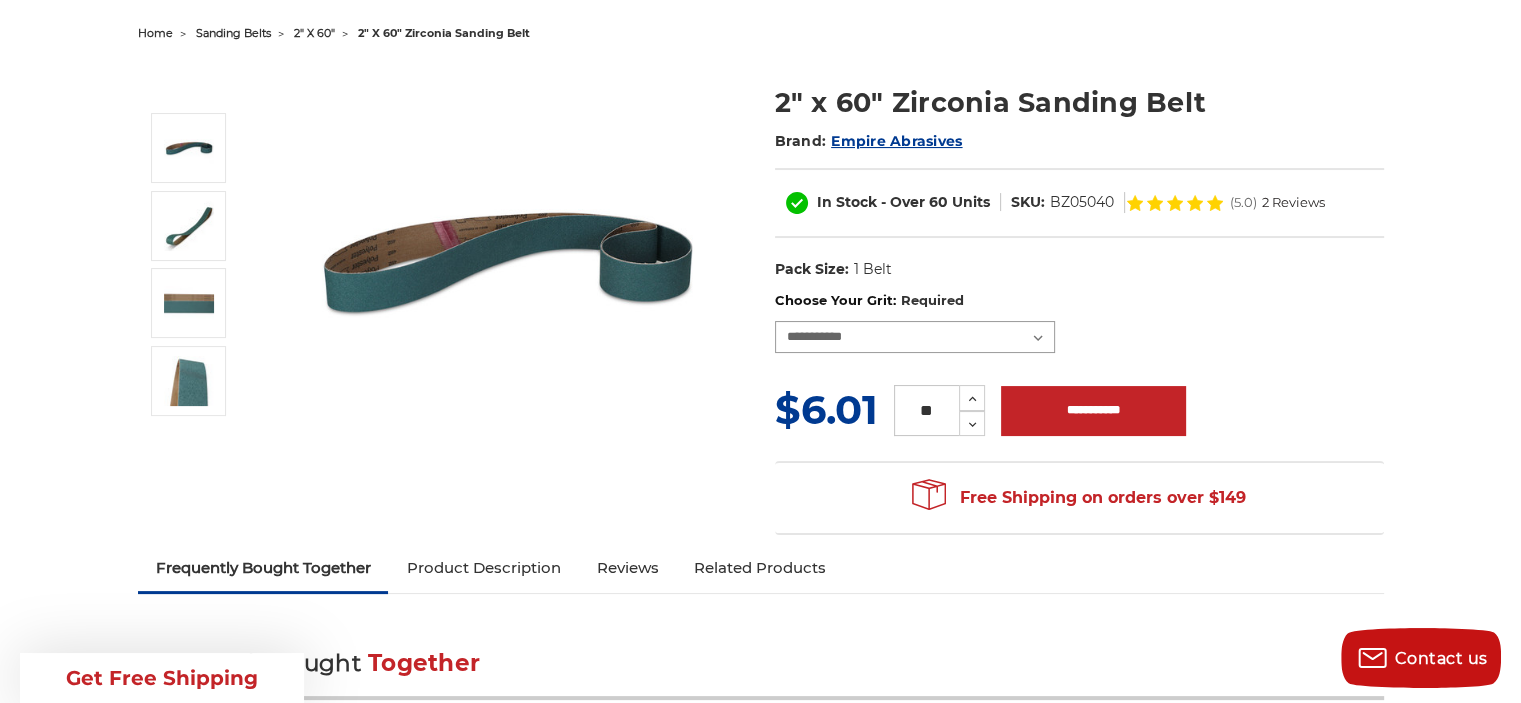 click on "**********" at bounding box center (915, 337) 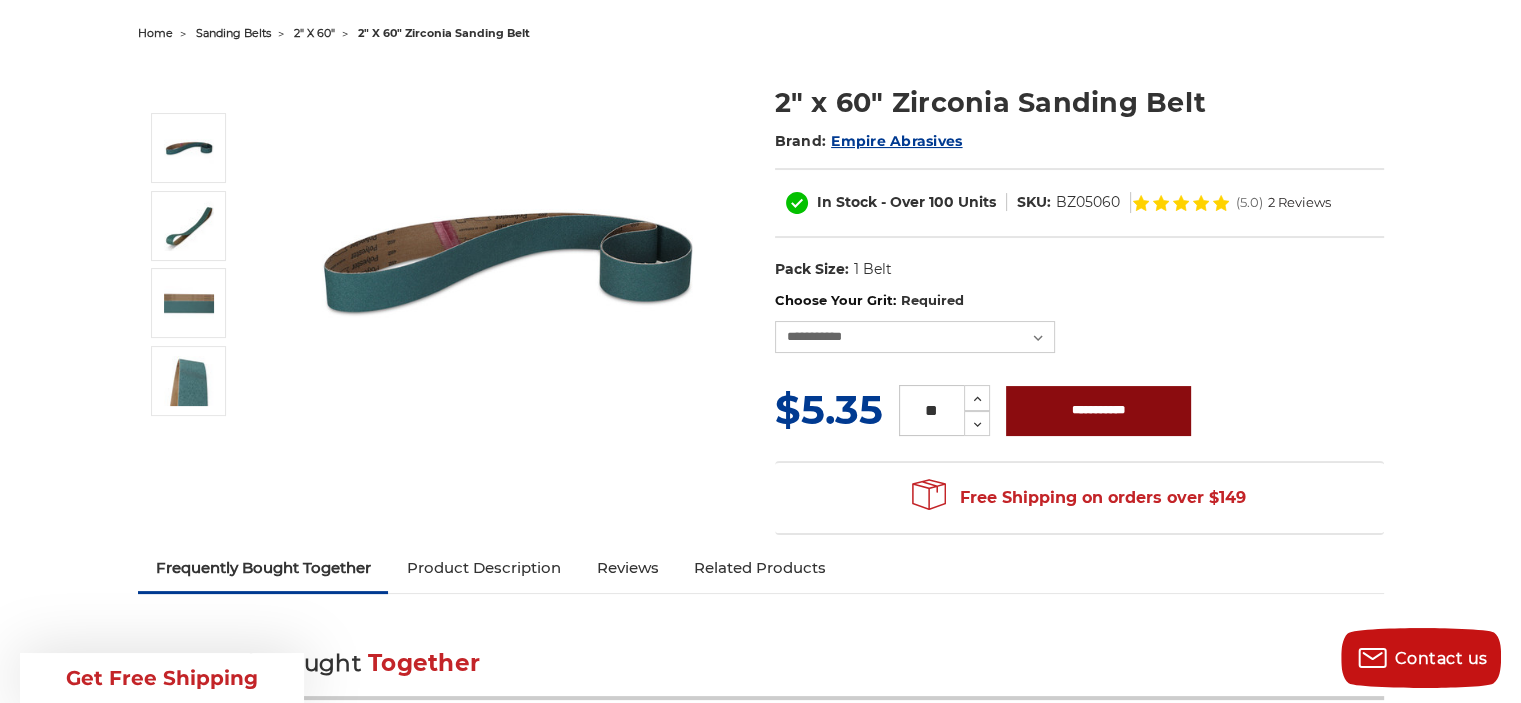 click on "**********" at bounding box center (1098, 411) 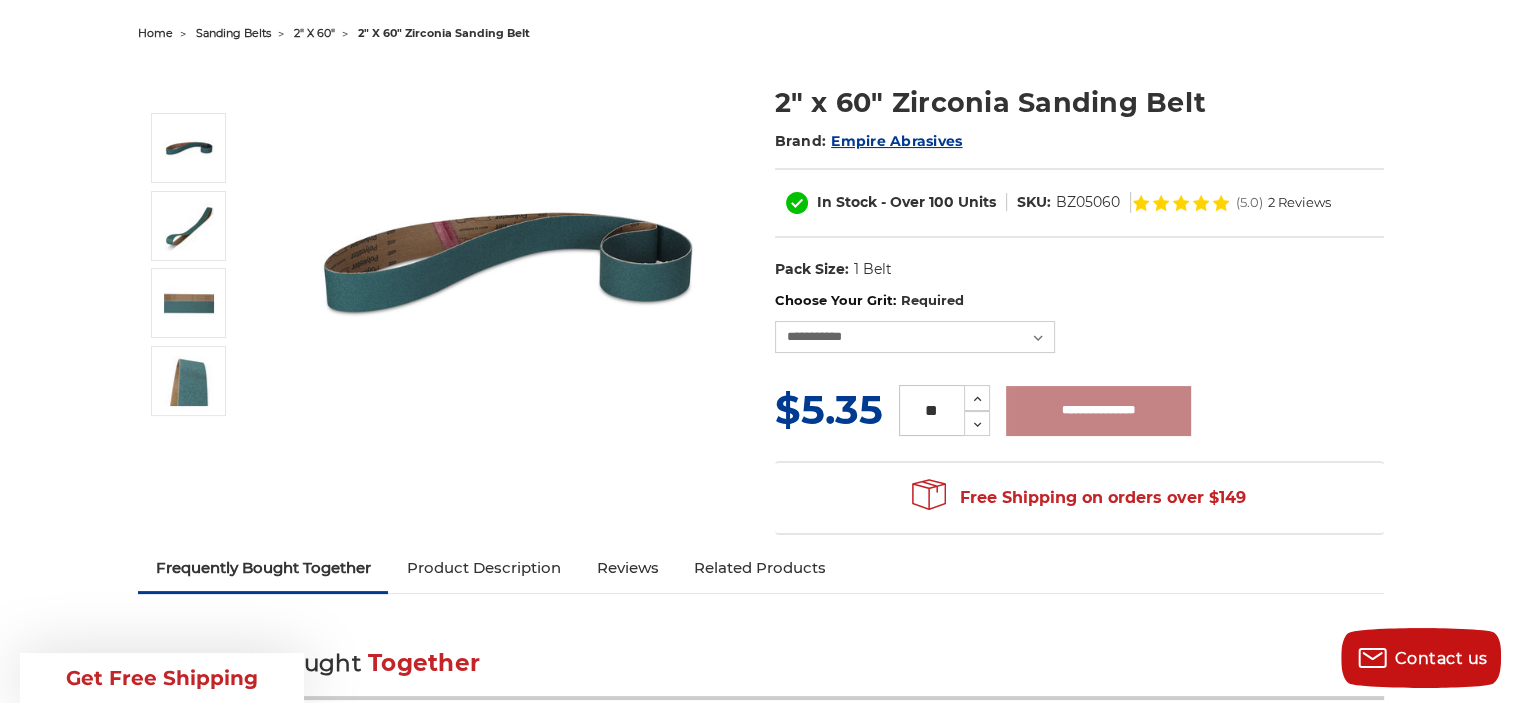 type on "**********" 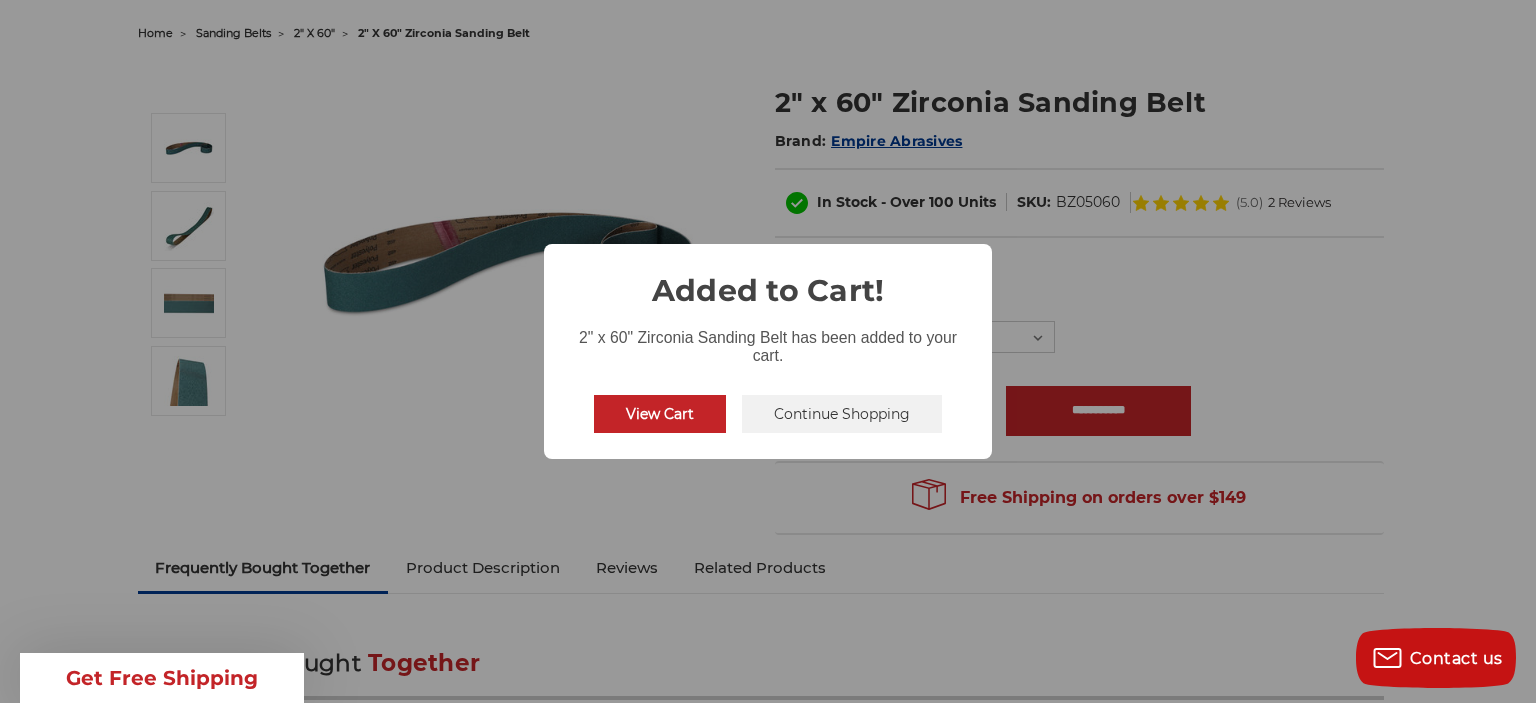 click on "View Cart" at bounding box center (660, 414) 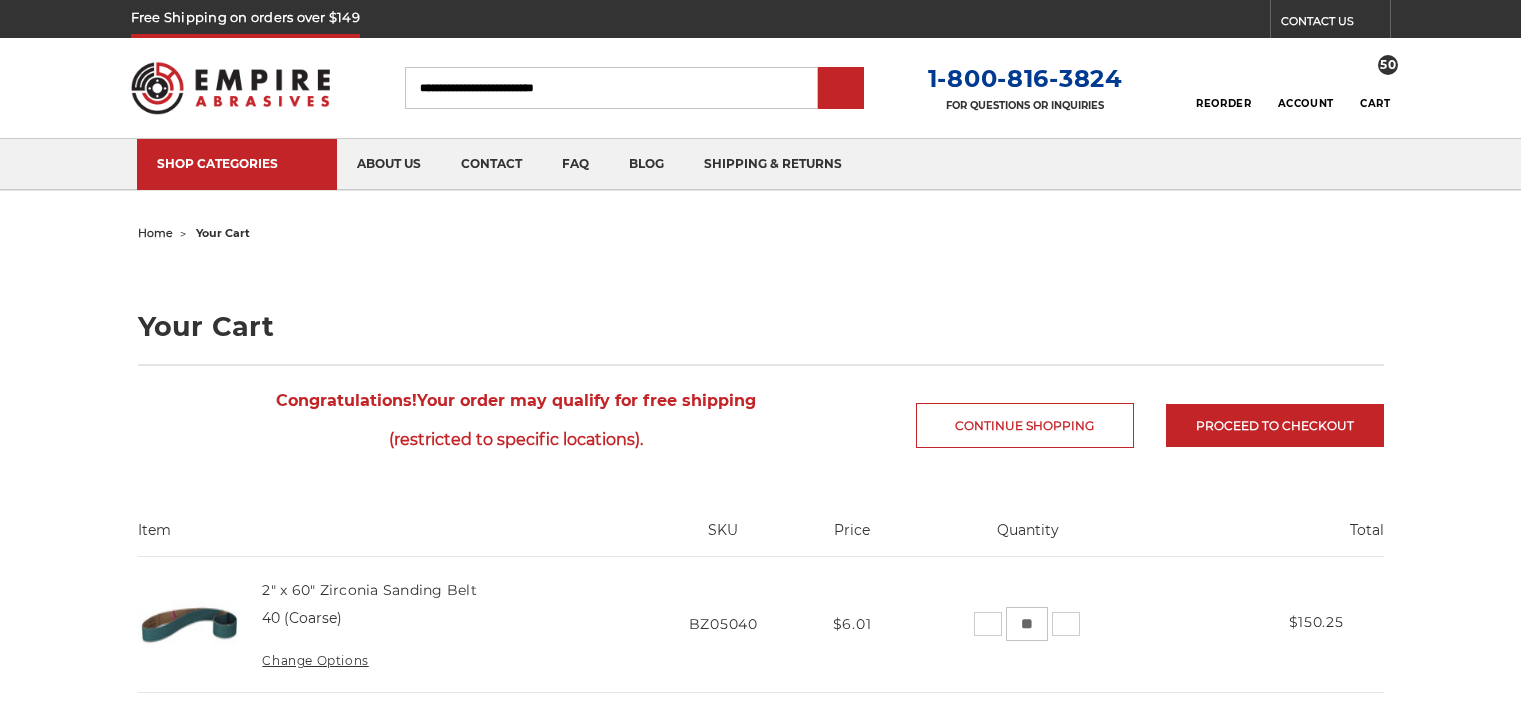 scroll, scrollTop: 0, scrollLeft: 0, axis: both 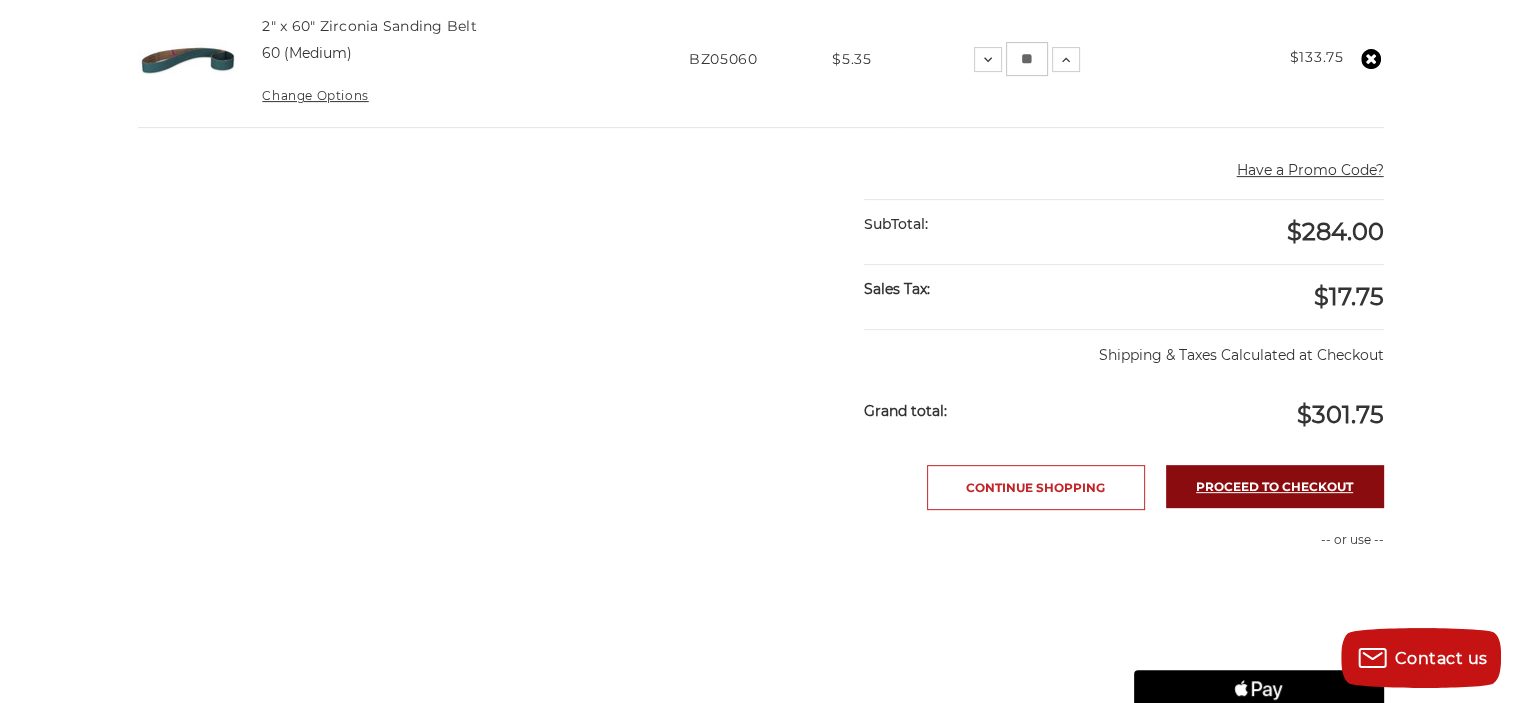 click on "Proceed to checkout" at bounding box center [1275, 486] 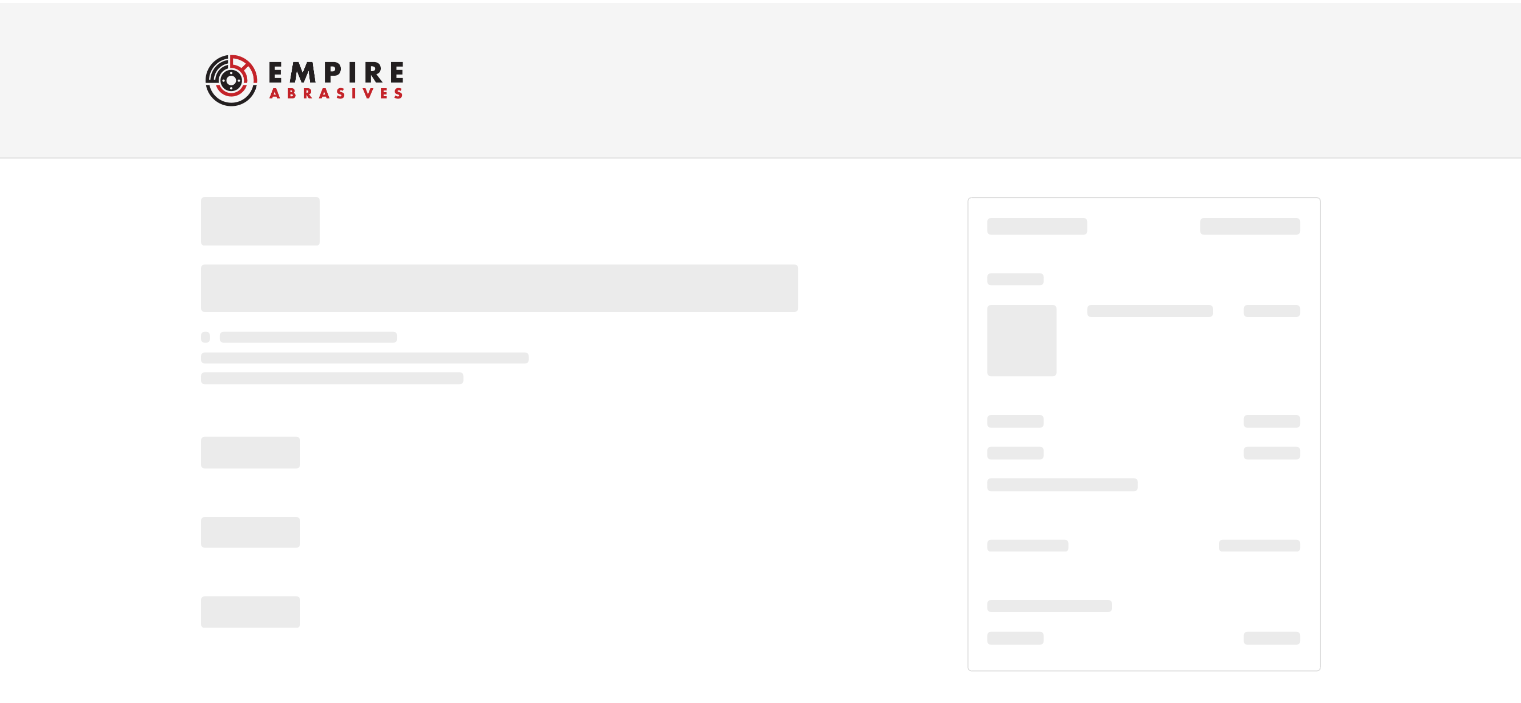 scroll, scrollTop: 0, scrollLeft: 0, axis: both 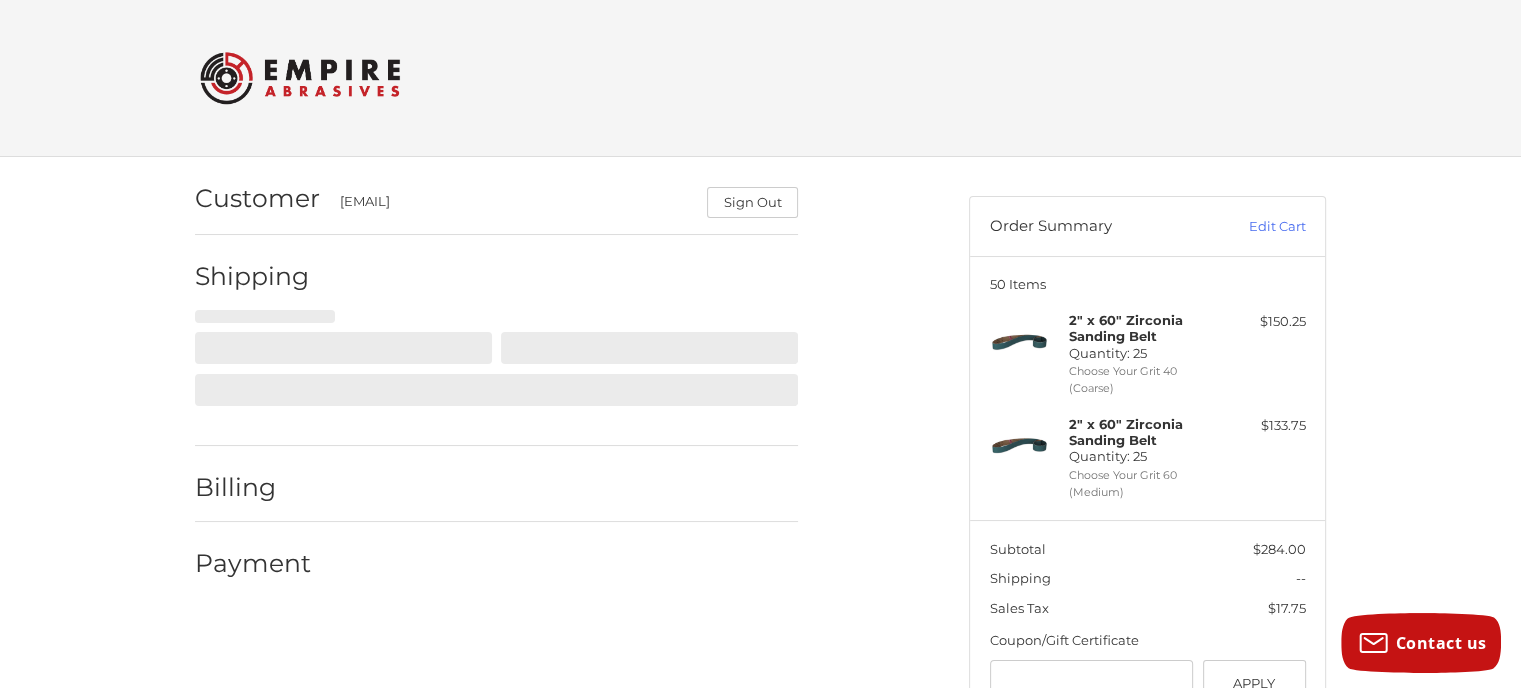 select on "**" 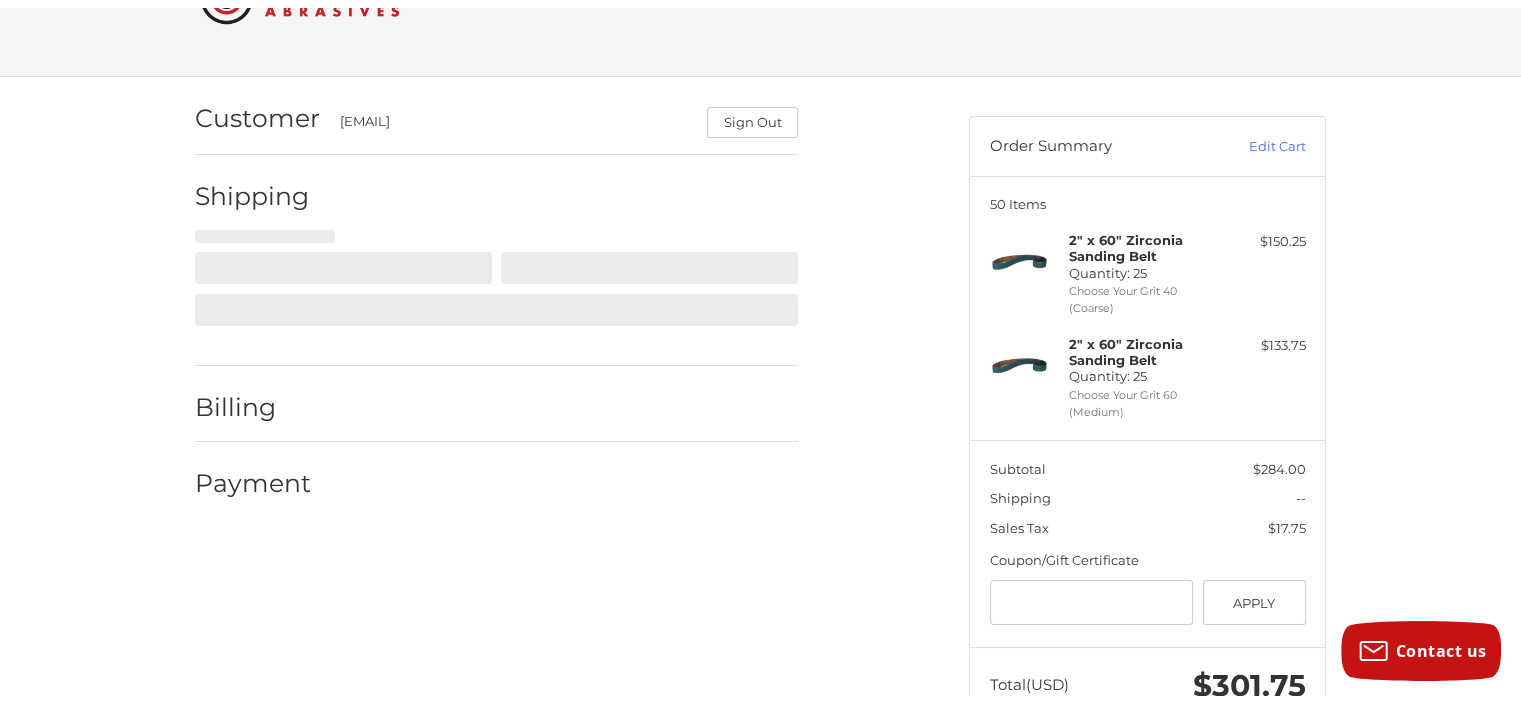 scroll, scrollTop: 93, scrollLeft: 0, axis: vertical 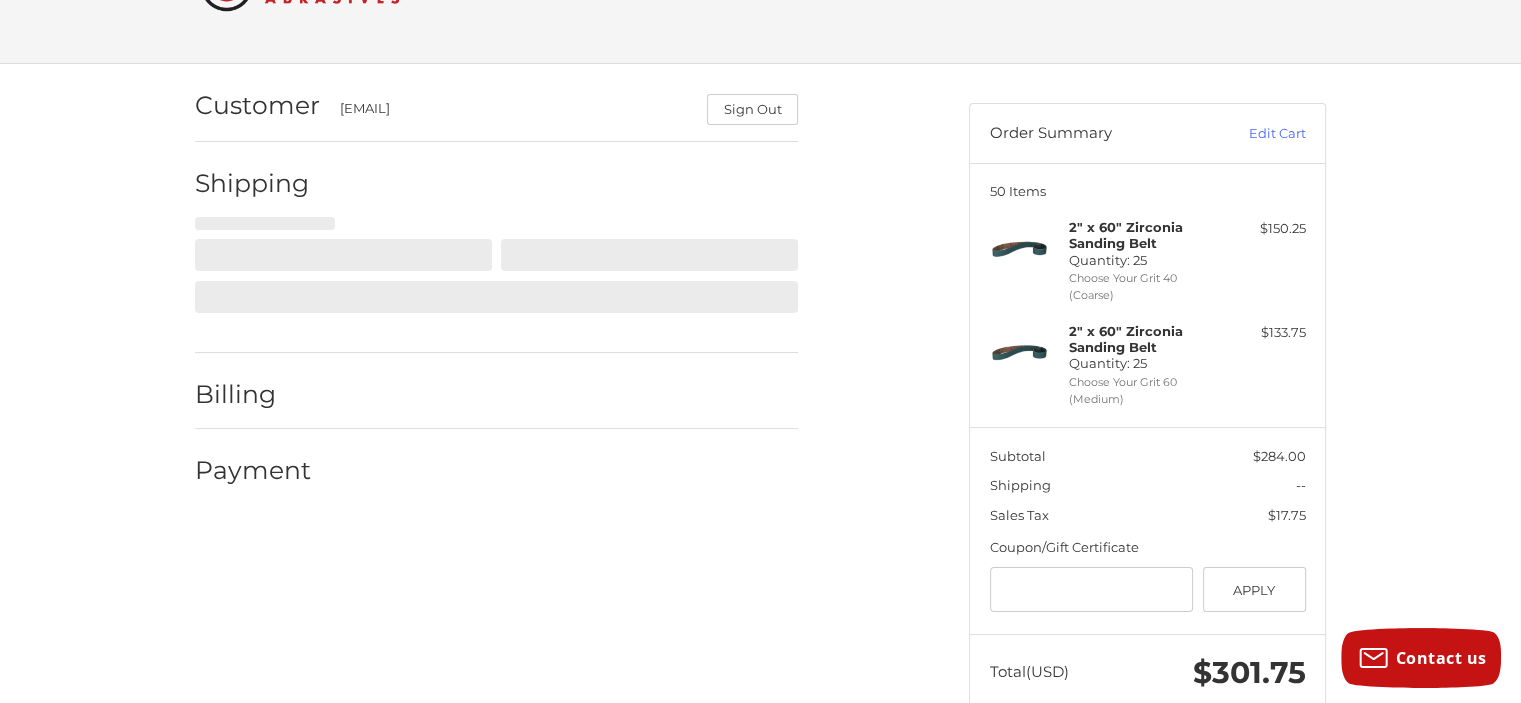 select on "**" 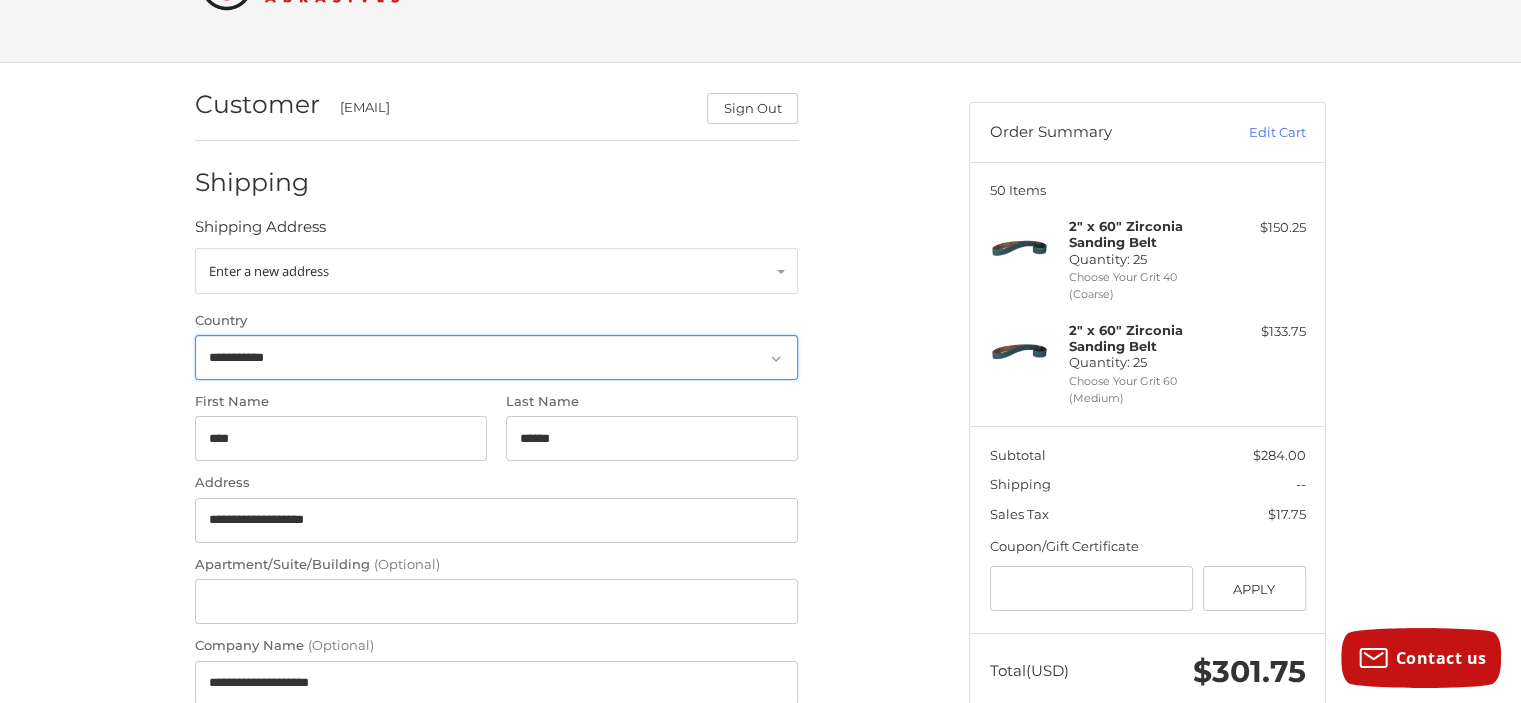 scroll, scrollTop: 93, scrollLeft: 0, axis: vertical 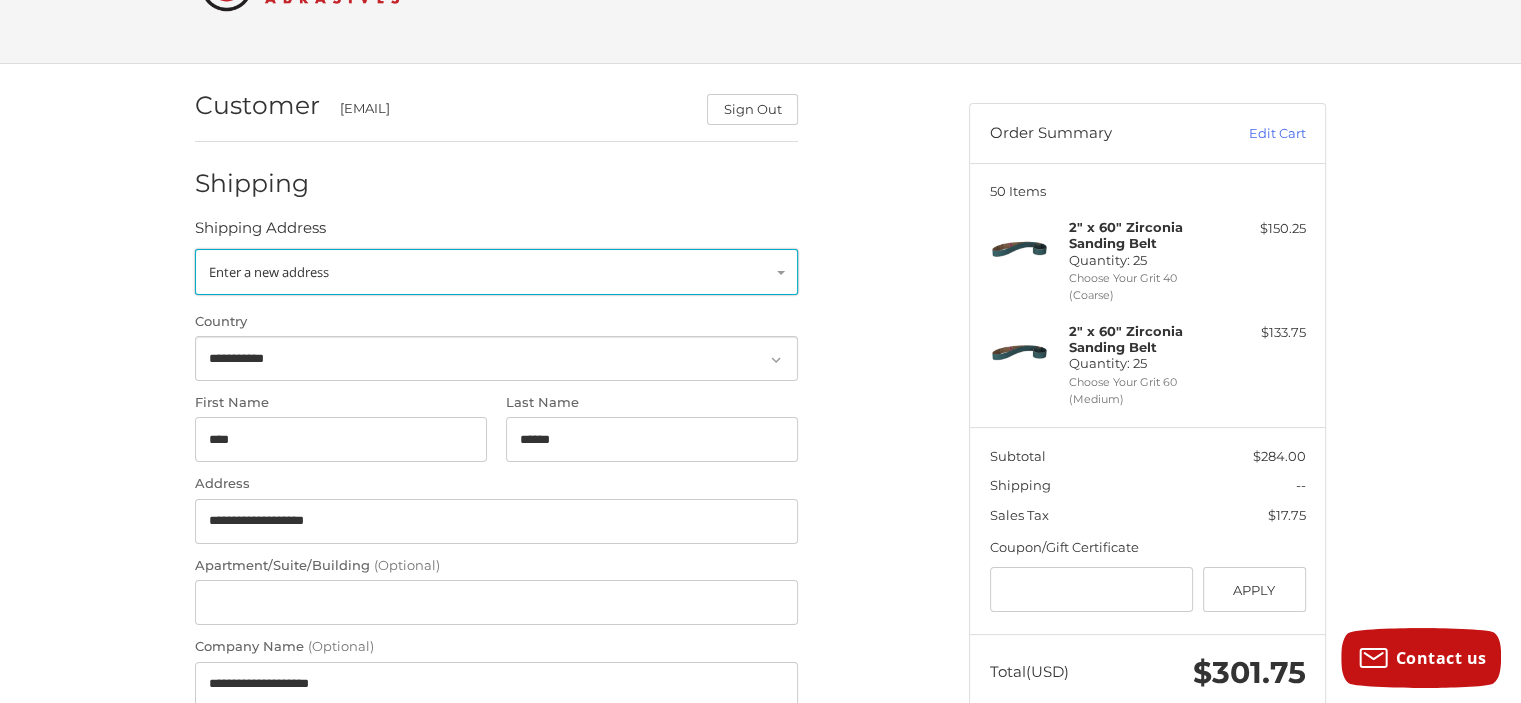 click on "Enter a new address" at bounding box center (496, 272) 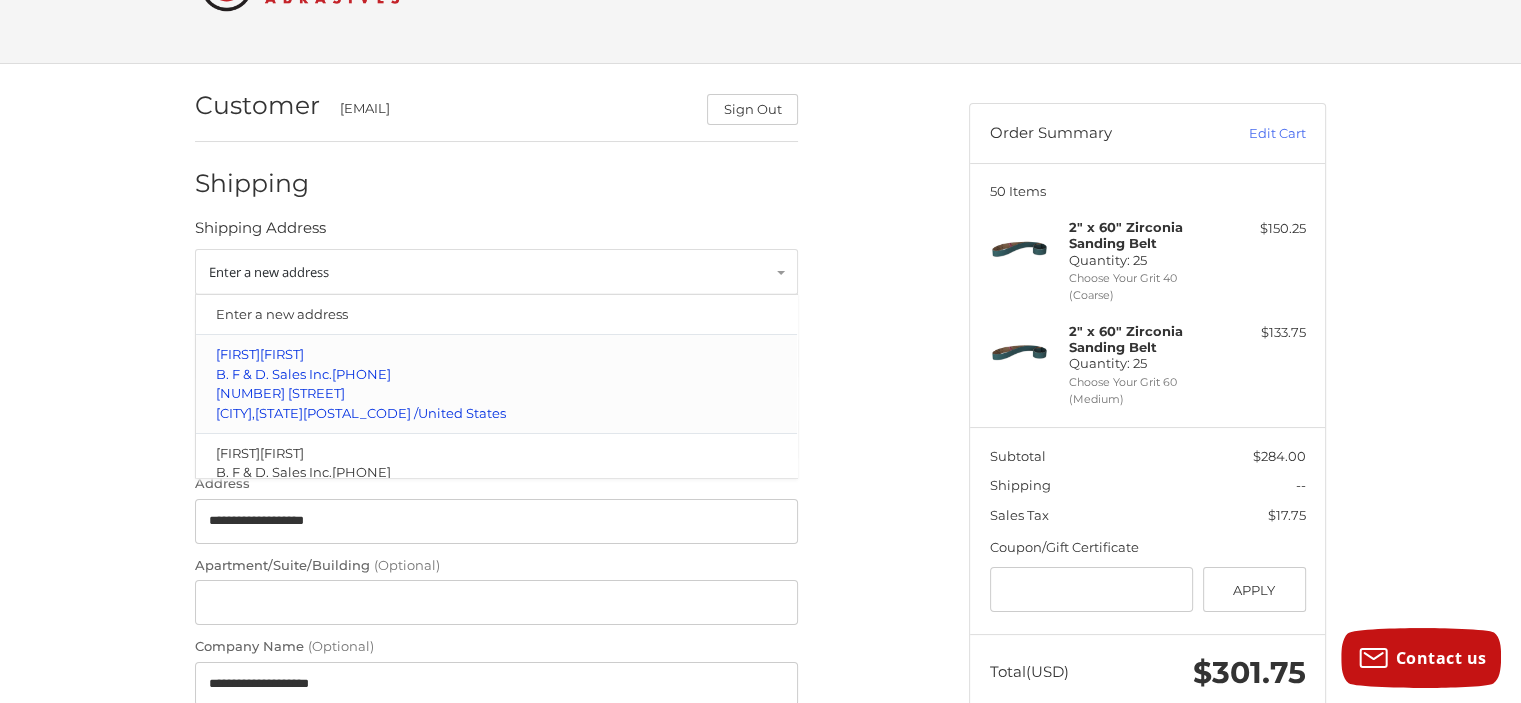 click on "B. F & D. Sales Inc." at bounding box center [274, 373] 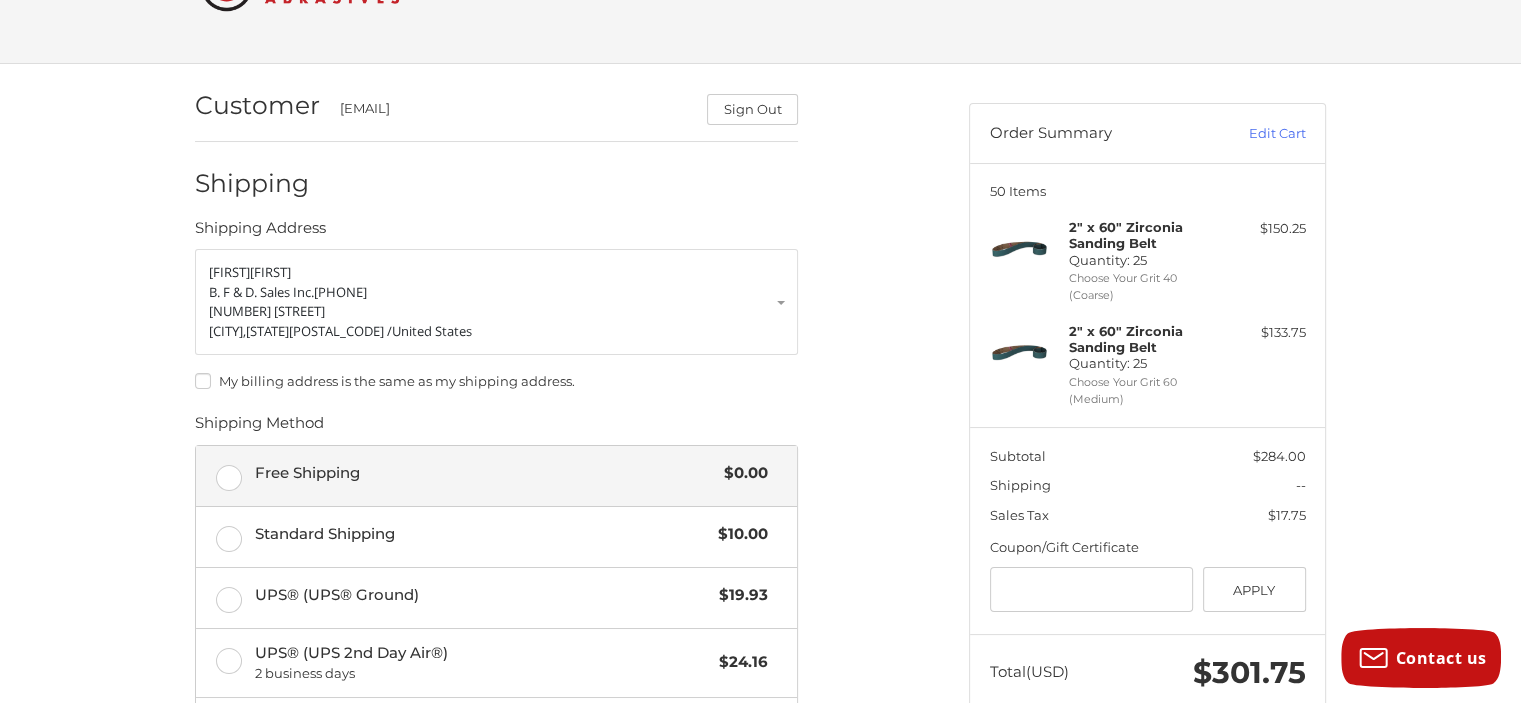 click on "Free Shipping $0.00" at bounding box center (496, 476) 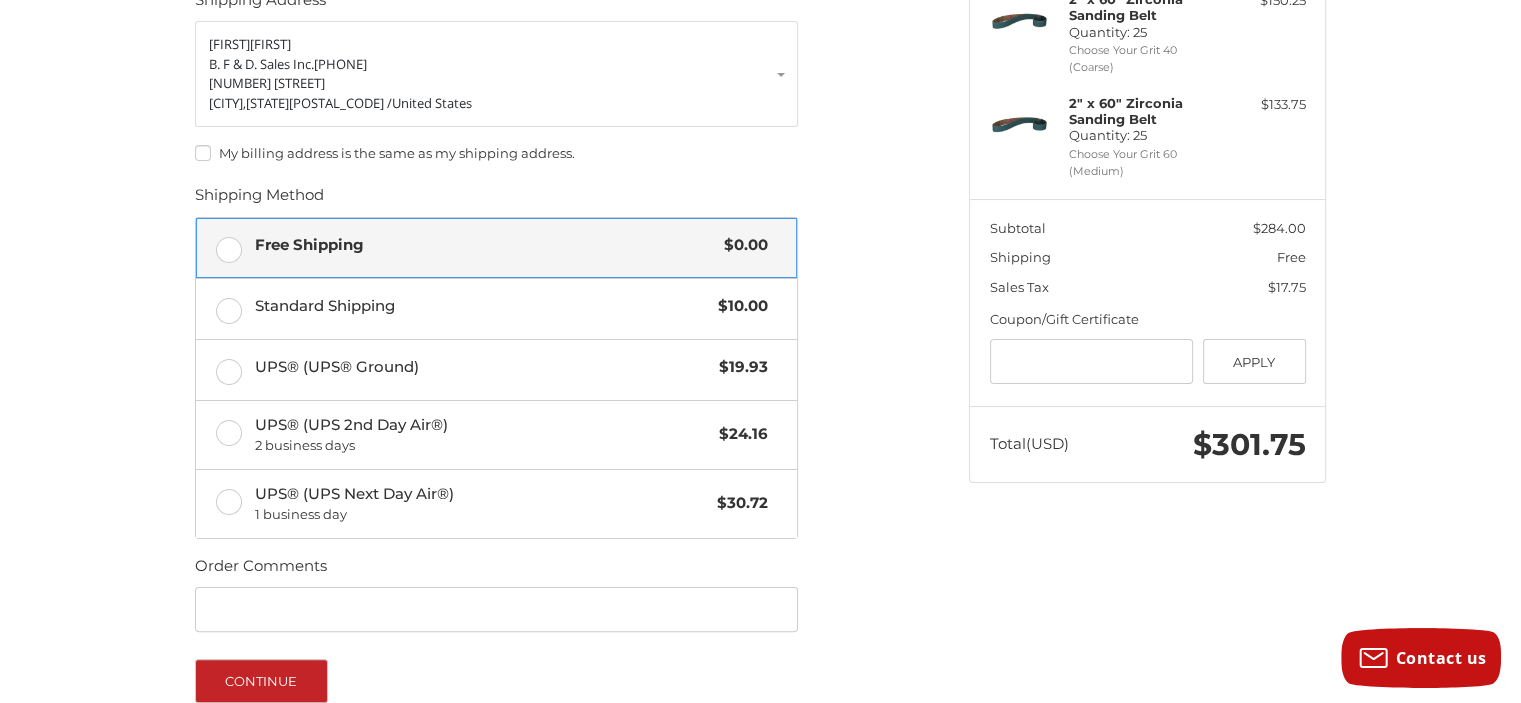 scroll, scrollTop: 493, scrollLeft: 0, axis: vertical 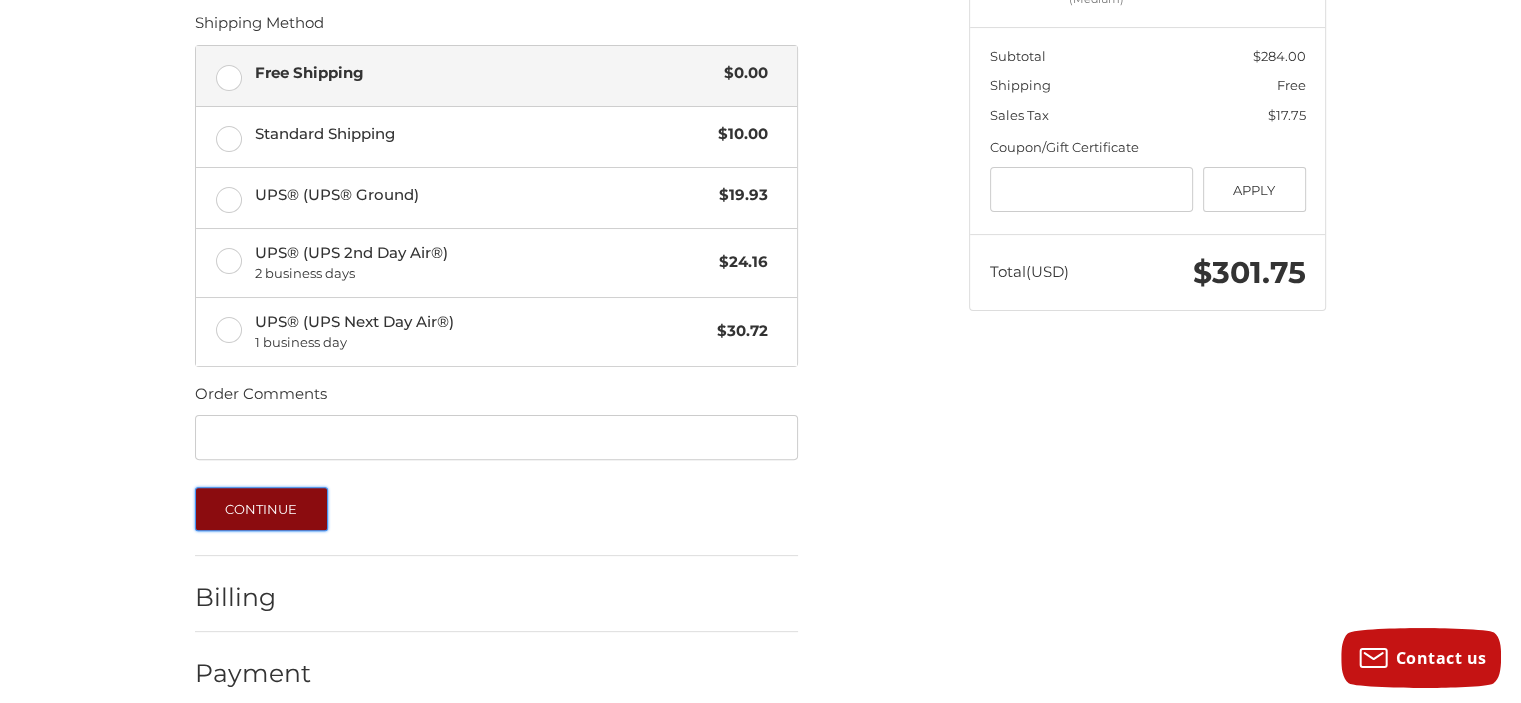 click on "Continue" at bounding box center (261, 509) 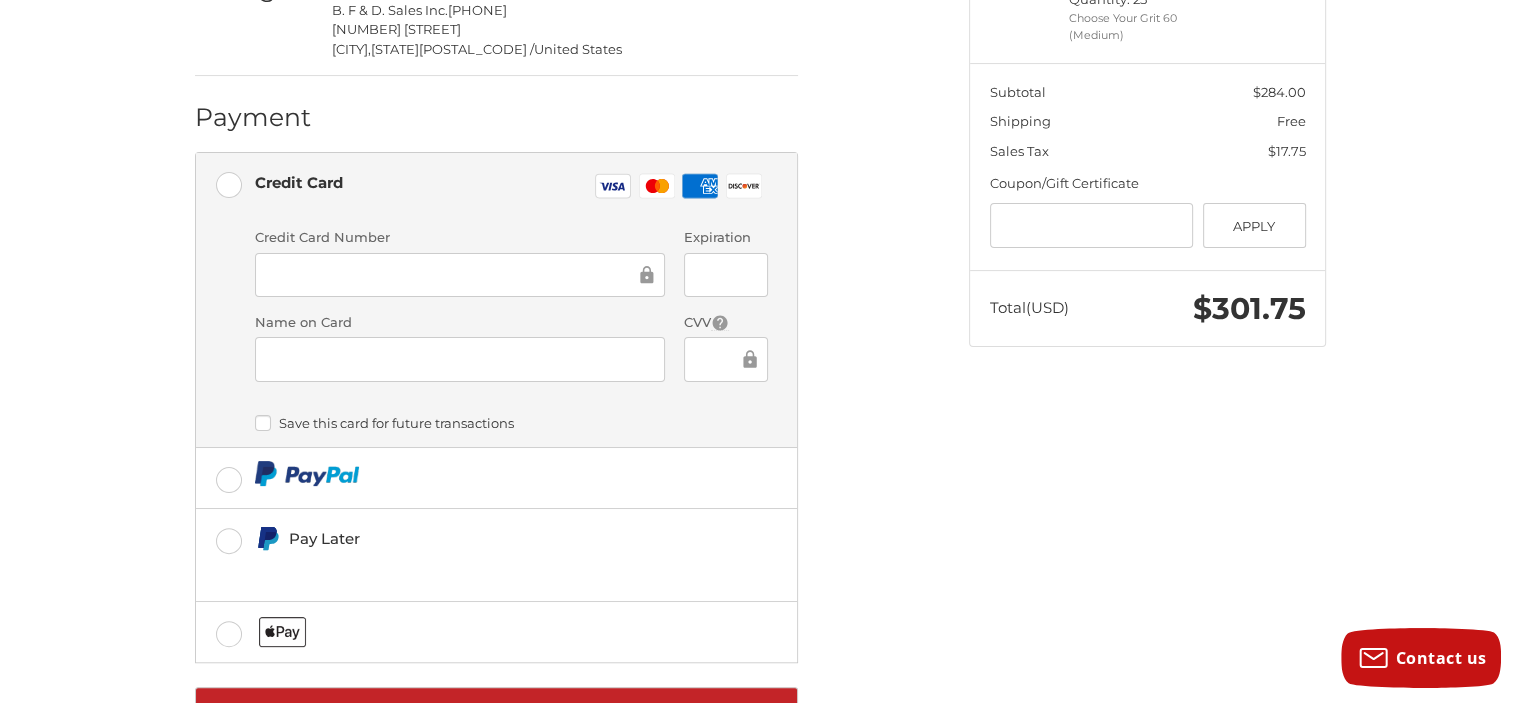scroll, scrollTop: 538, scrollLeft: 0, axis: vertical 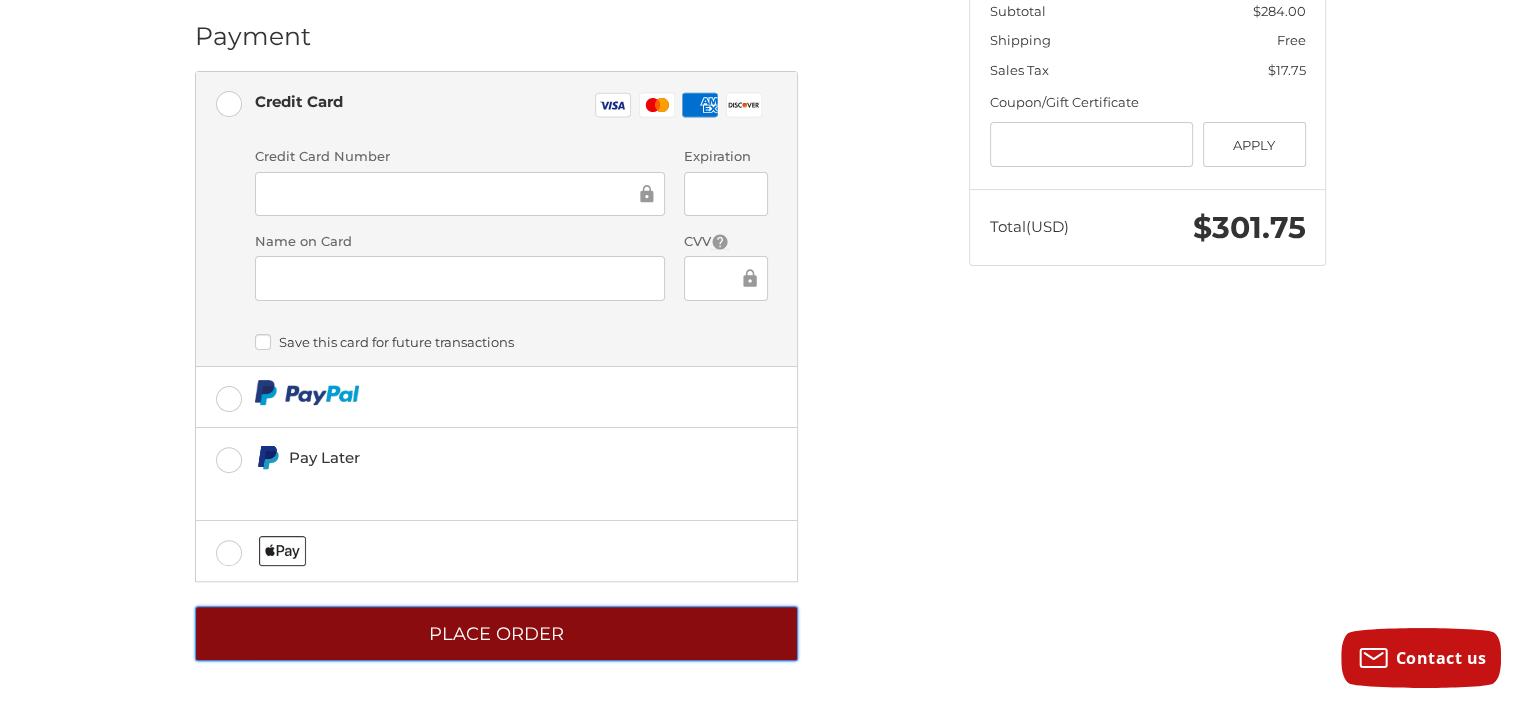 click on "Place Order" at bounding box center [496, 633] 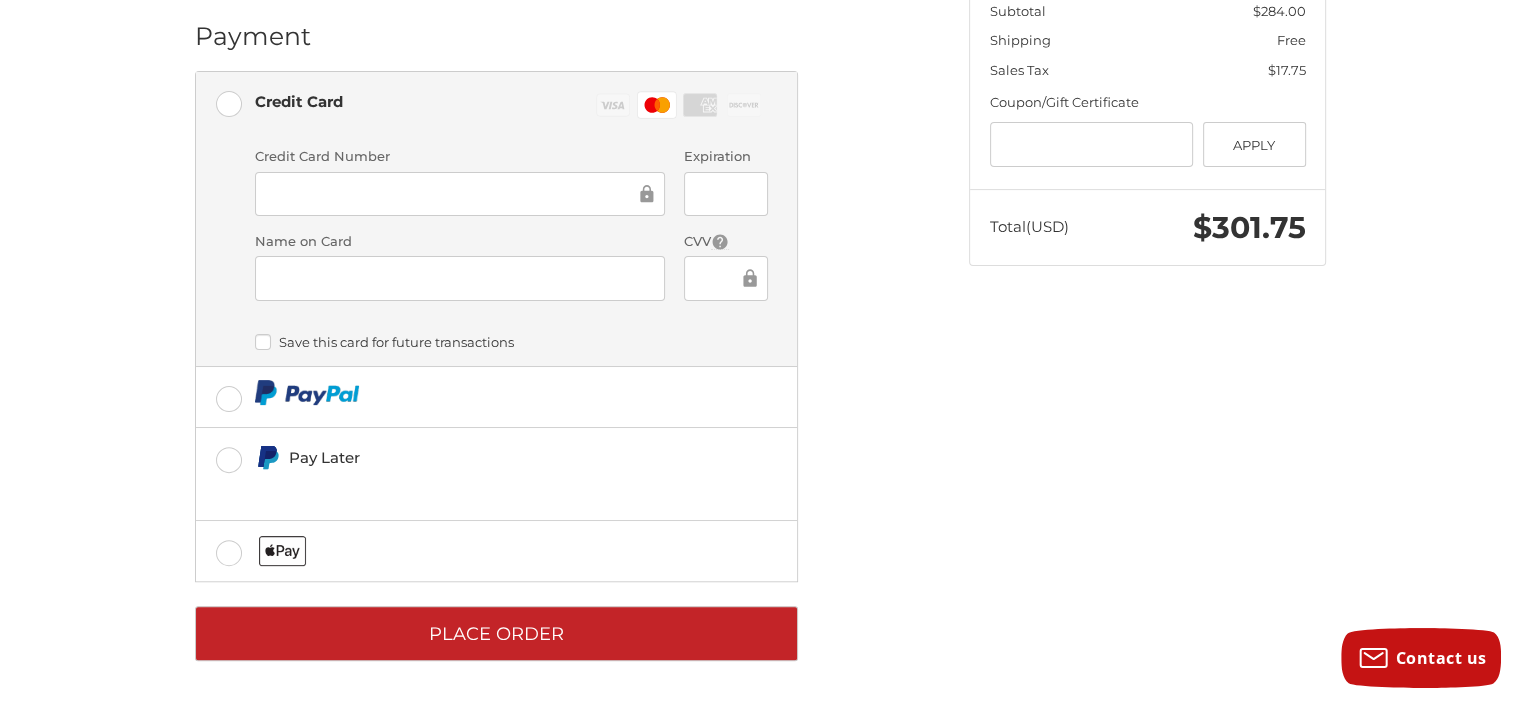 click on "Credit card Credit Card Number Expiration Name on Card CVV Payment Storage Options Save this card for future transactions" at bounding box center [511, 252] 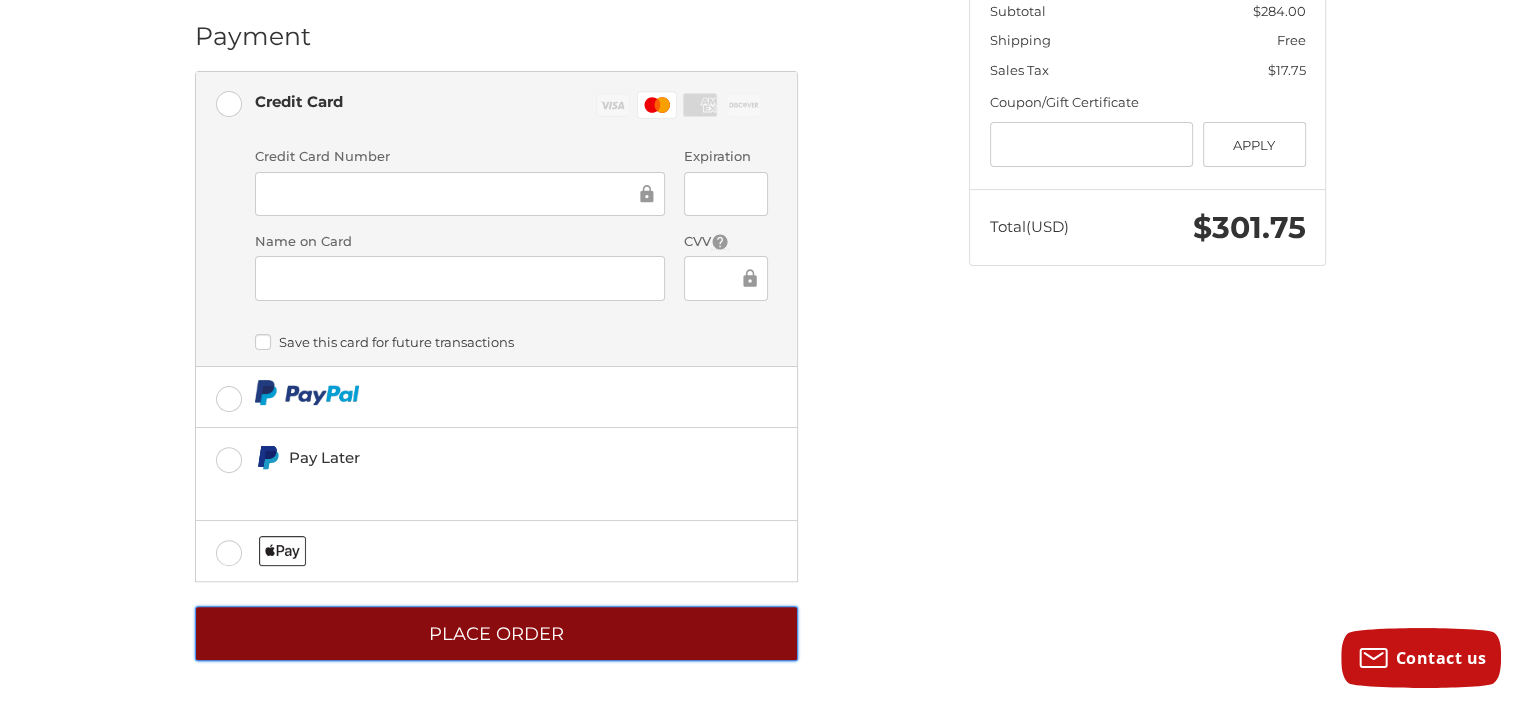 click on "Place Order" at bounding box center (496, 633) 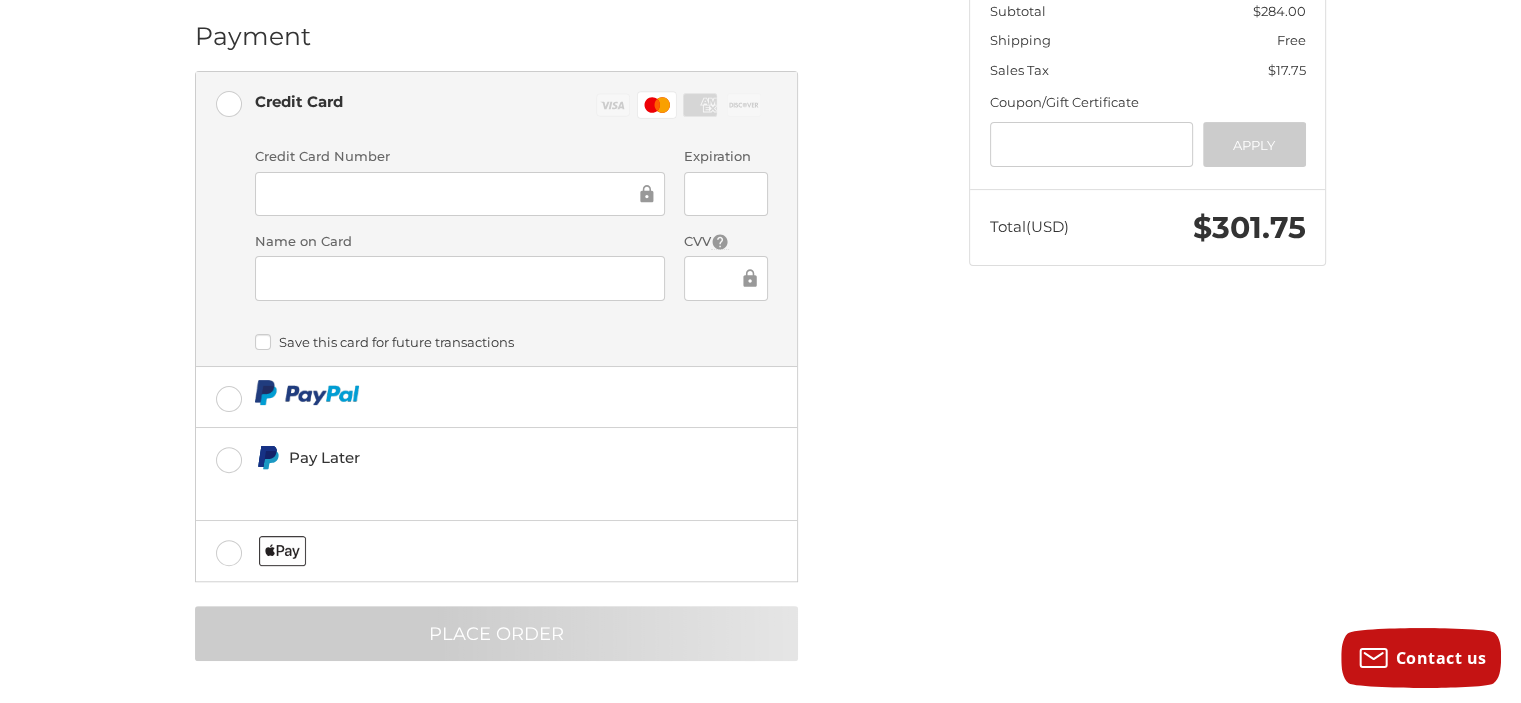 scroll, scrollTop: 11, scrollLeft: 0, axis: vertical 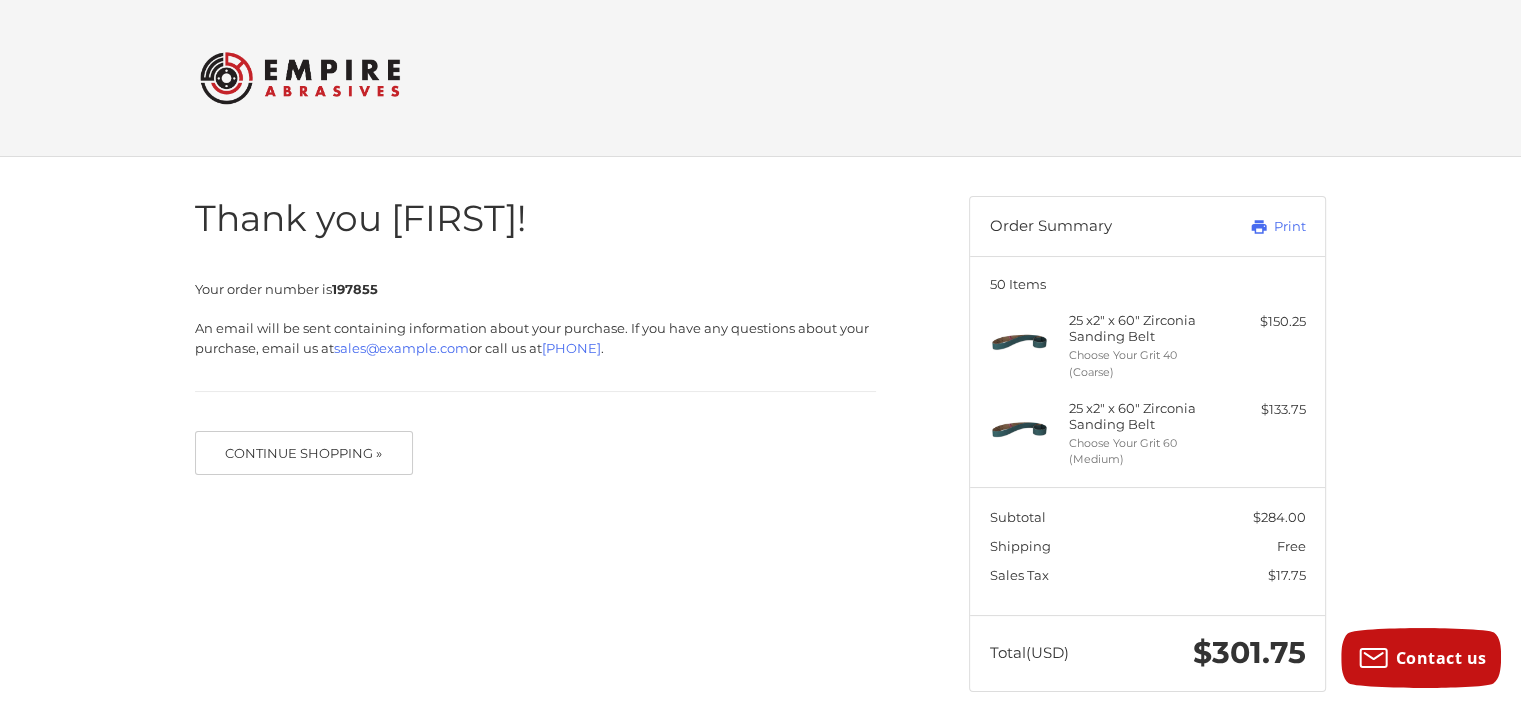 click at bounding box center (0, 731) 